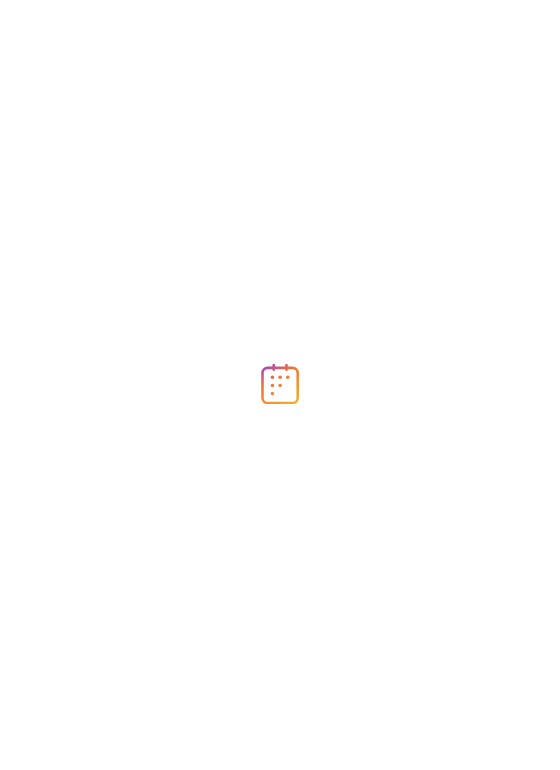 scroll, scrollTop: 0, scrollLeft: 0, axis: both 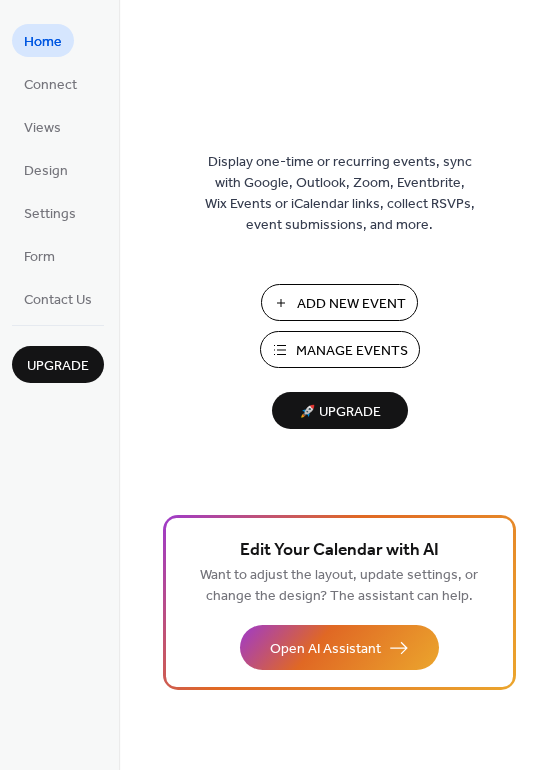 click on "Add New Event" at bounding box center [351, 304] 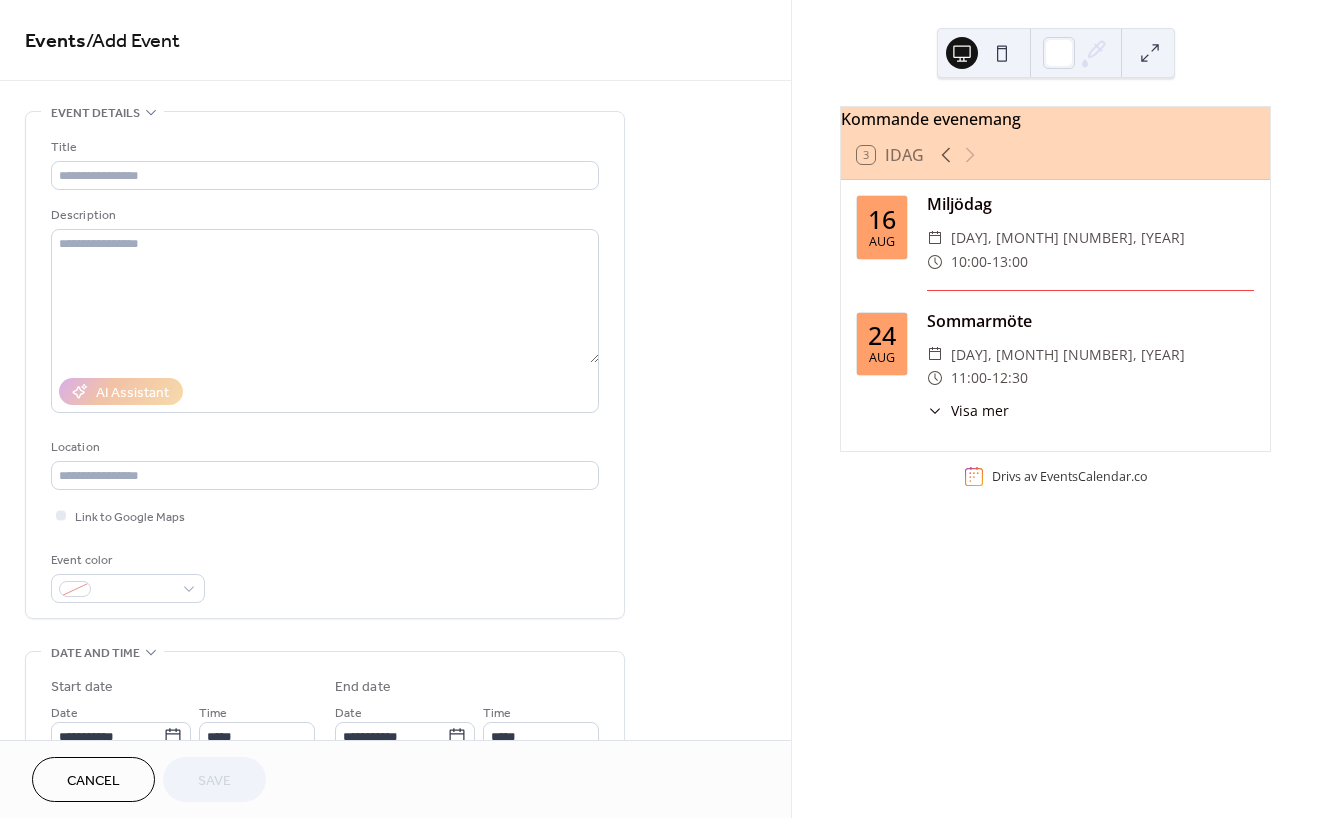 scroll, scrollTop: 0, scrollLeft: 0, axis: both 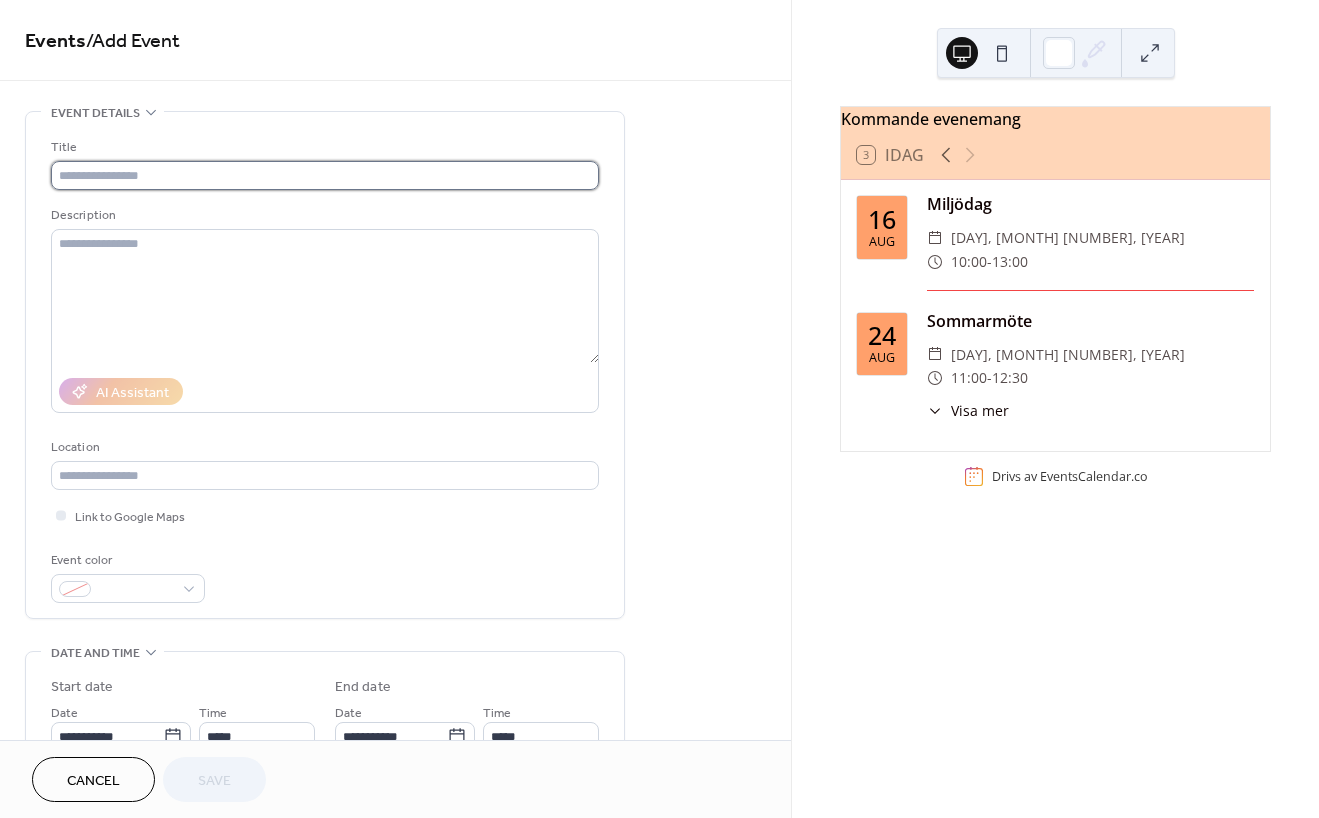 click at bounding box center [325, 175] 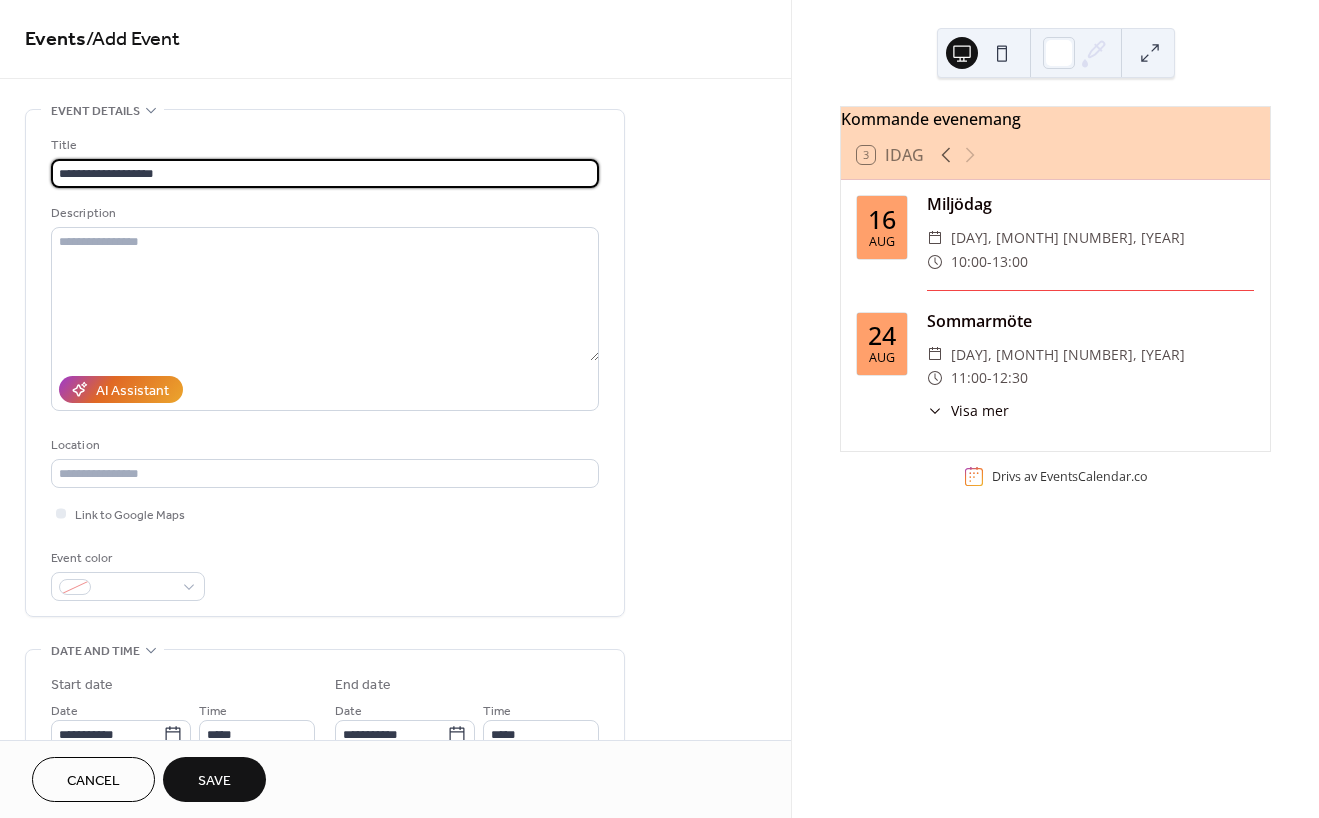 scroll, scrollTop: 3, scrollLeft: 0, axis: vertical 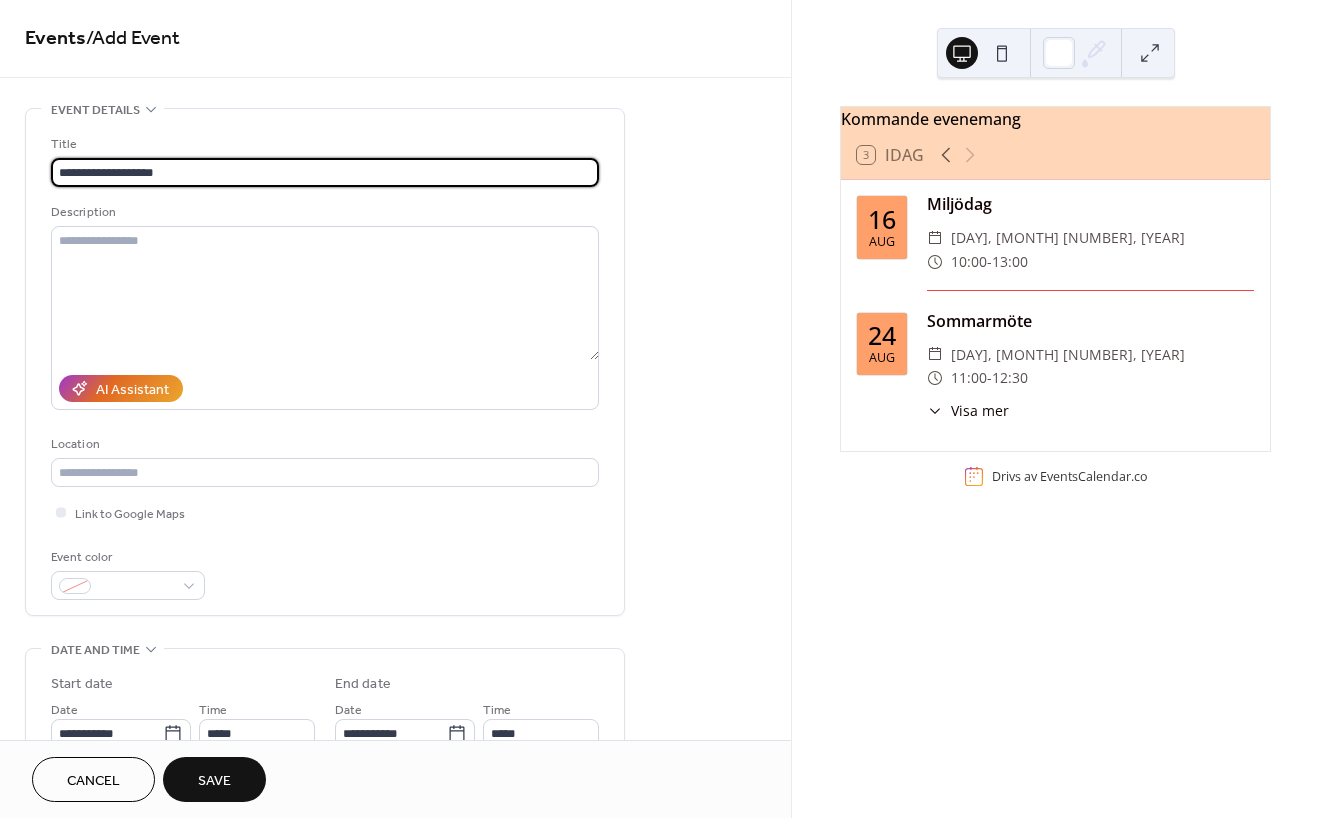 drag, startPoint x: 108, startPoint y: 173, endPoint x: 175, endPoint y: 166, distance: 67.36468 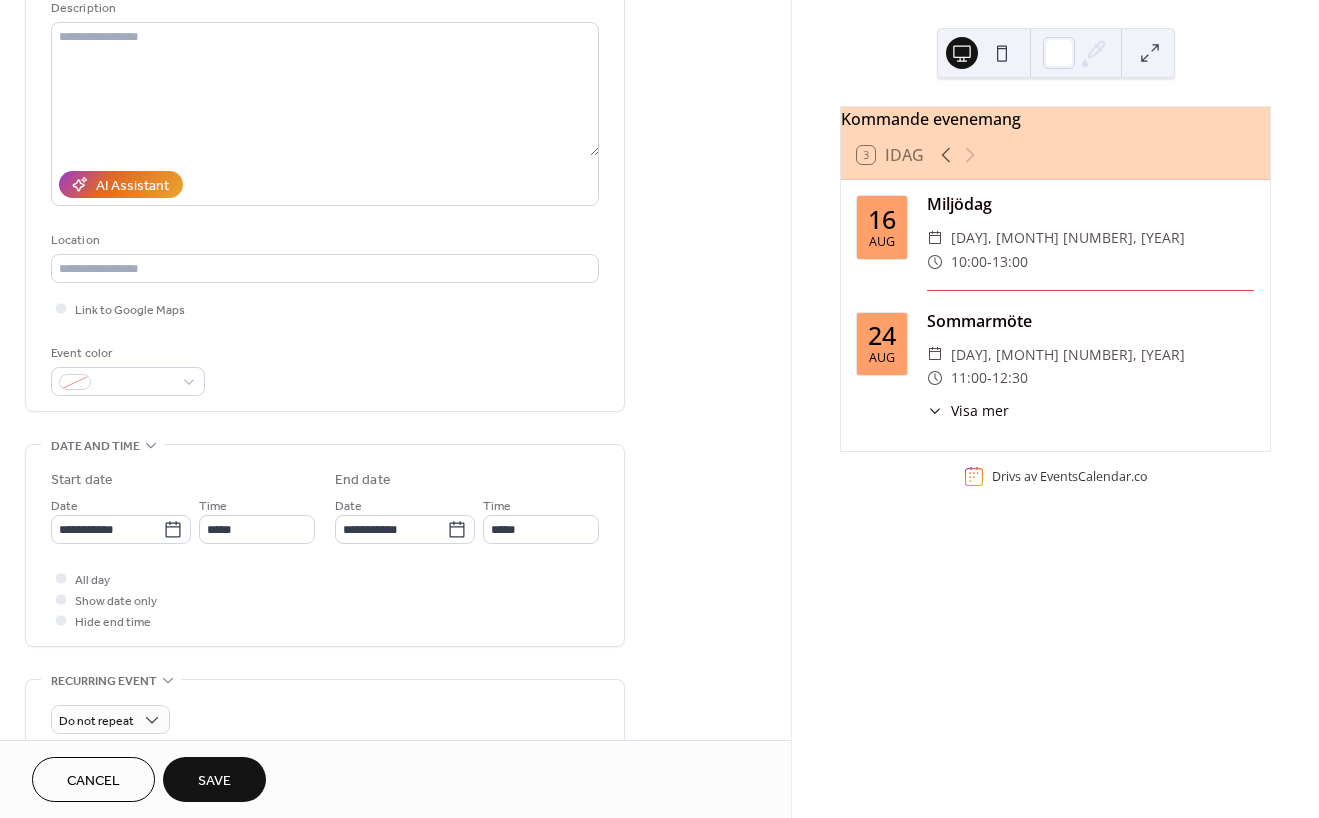 scroll, scrollTop: 218, scrollLeft: 0, axis: vertical 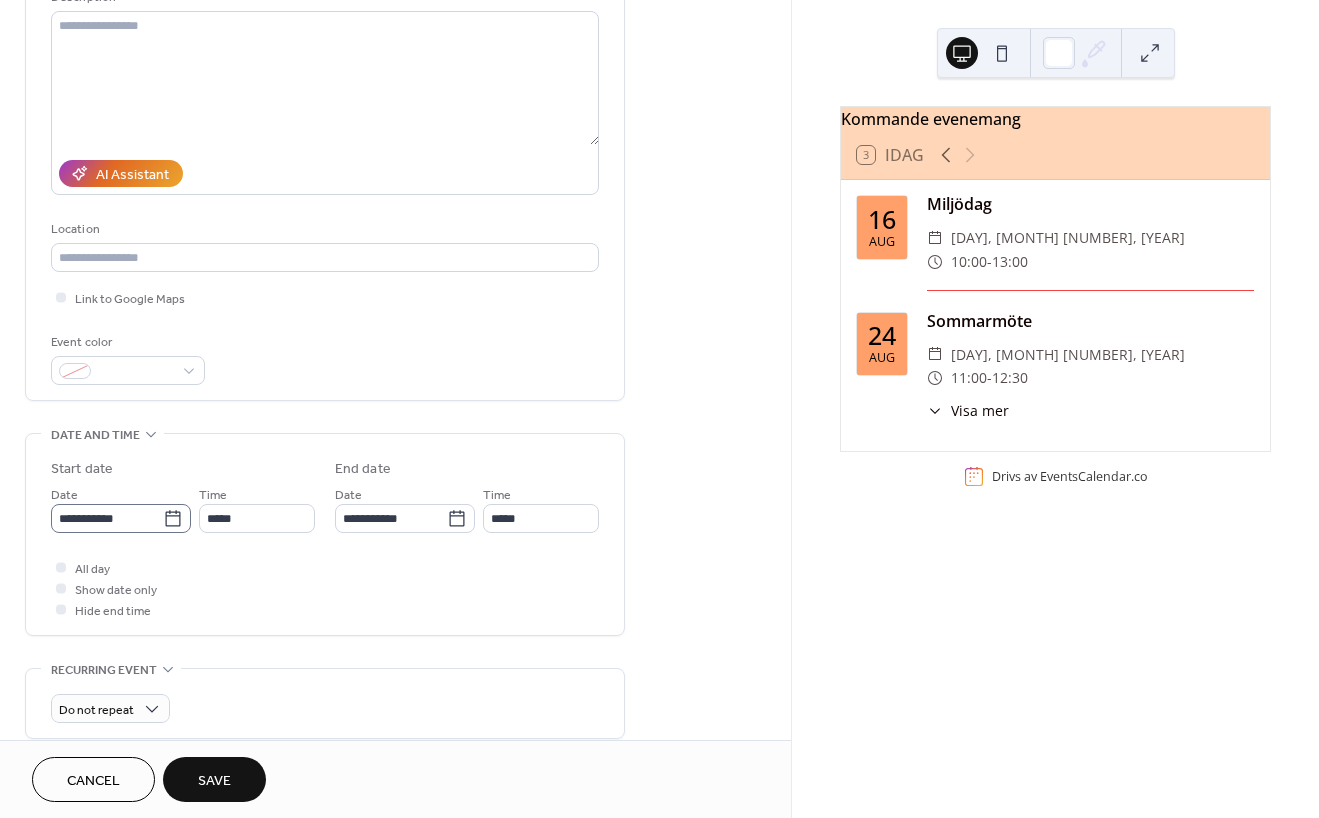 type on "**********" 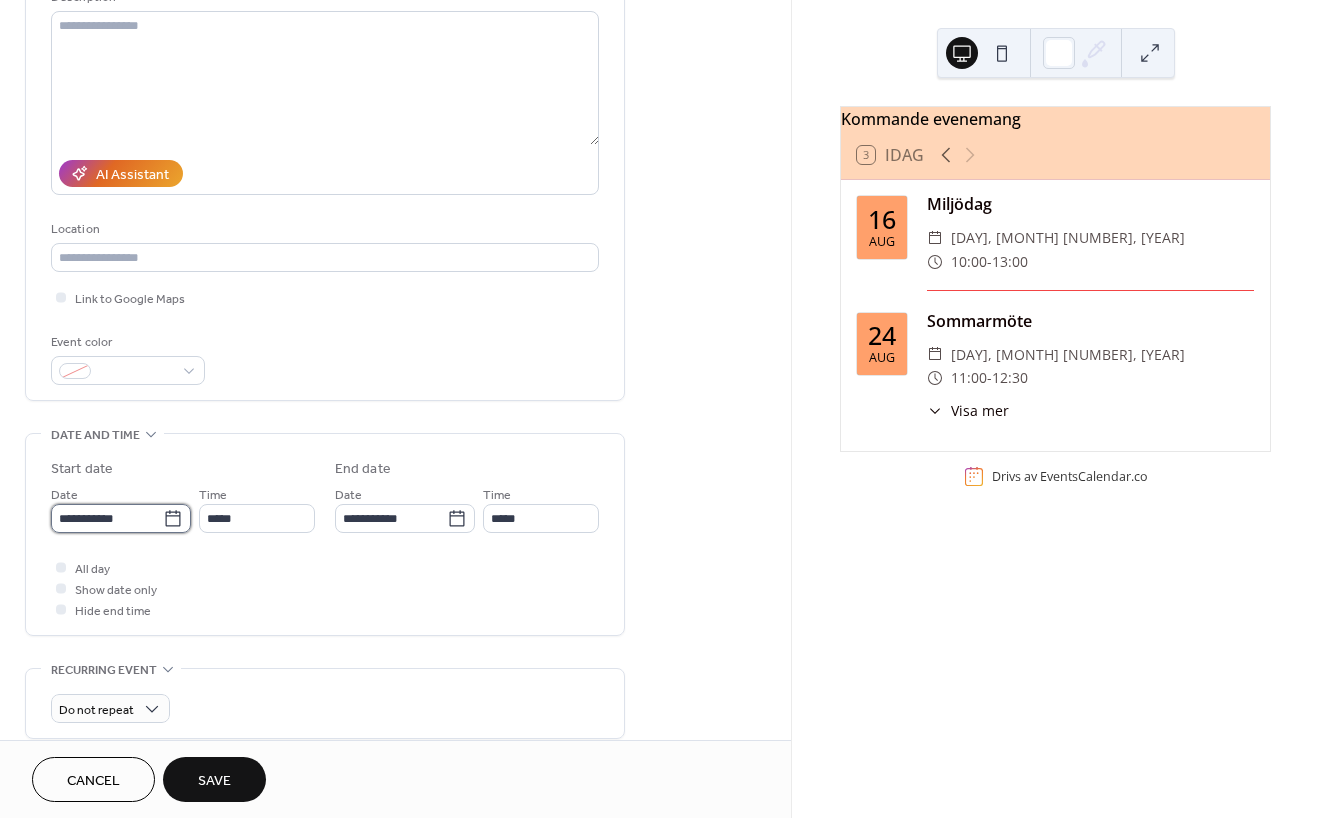 click on "**********" at bounding box center [107, 518] 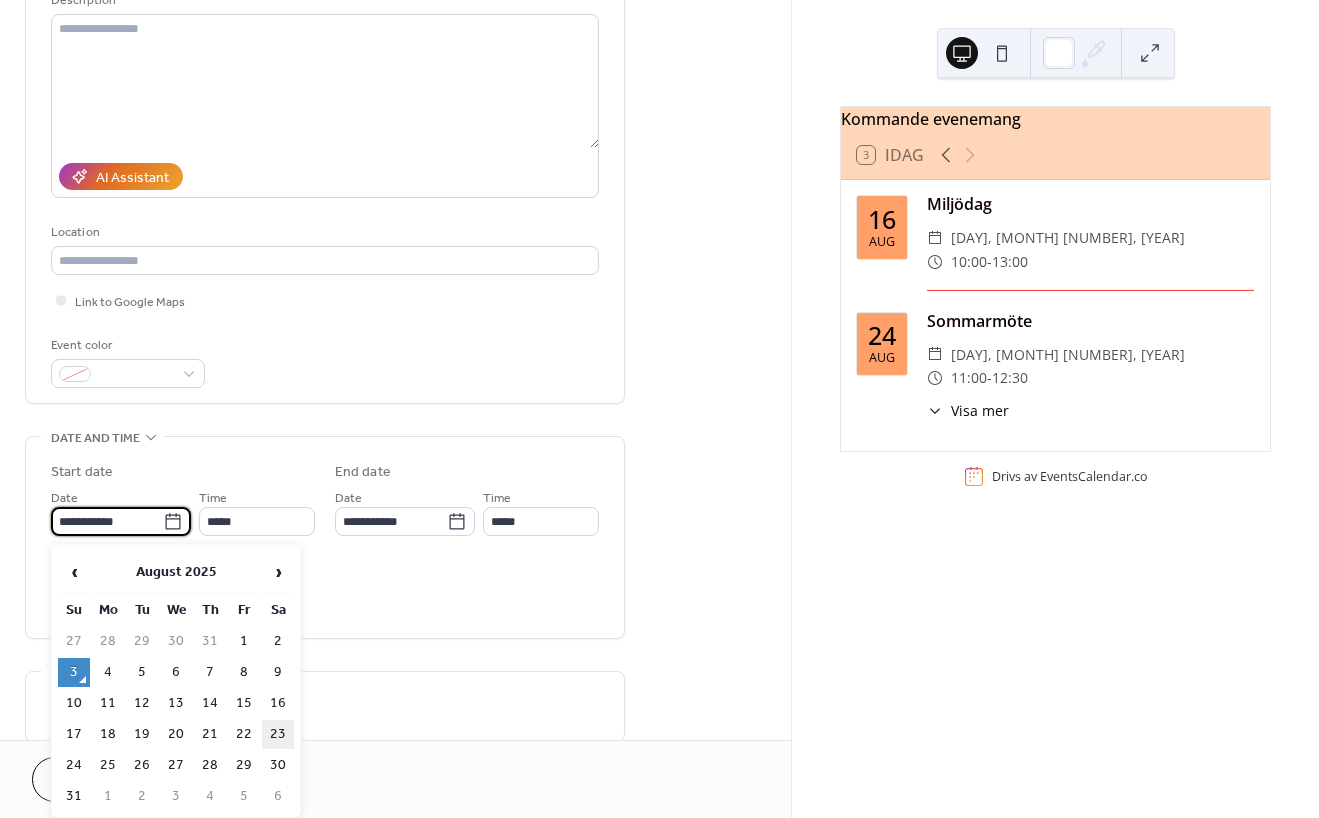 click on "23" at bounding box center (278, 734) 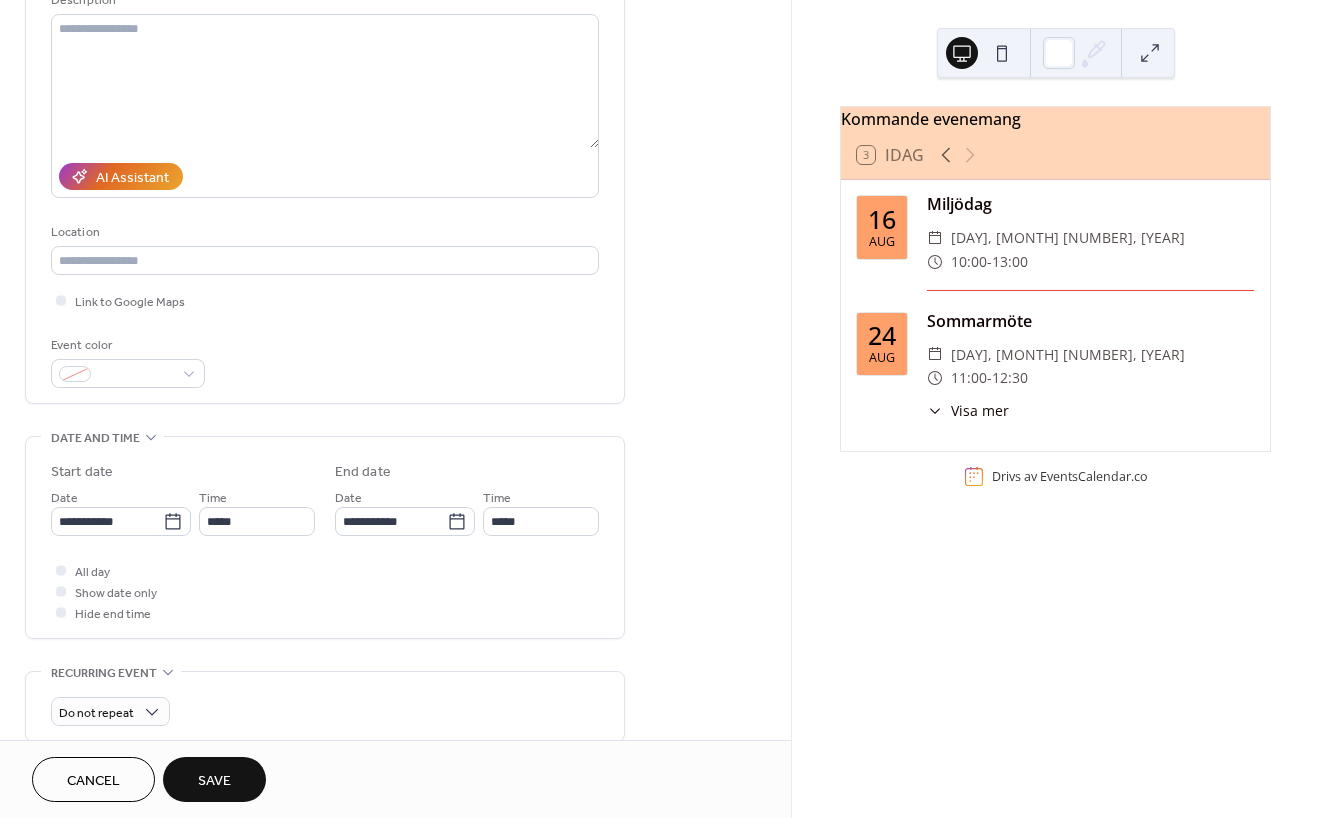 type on "**********" 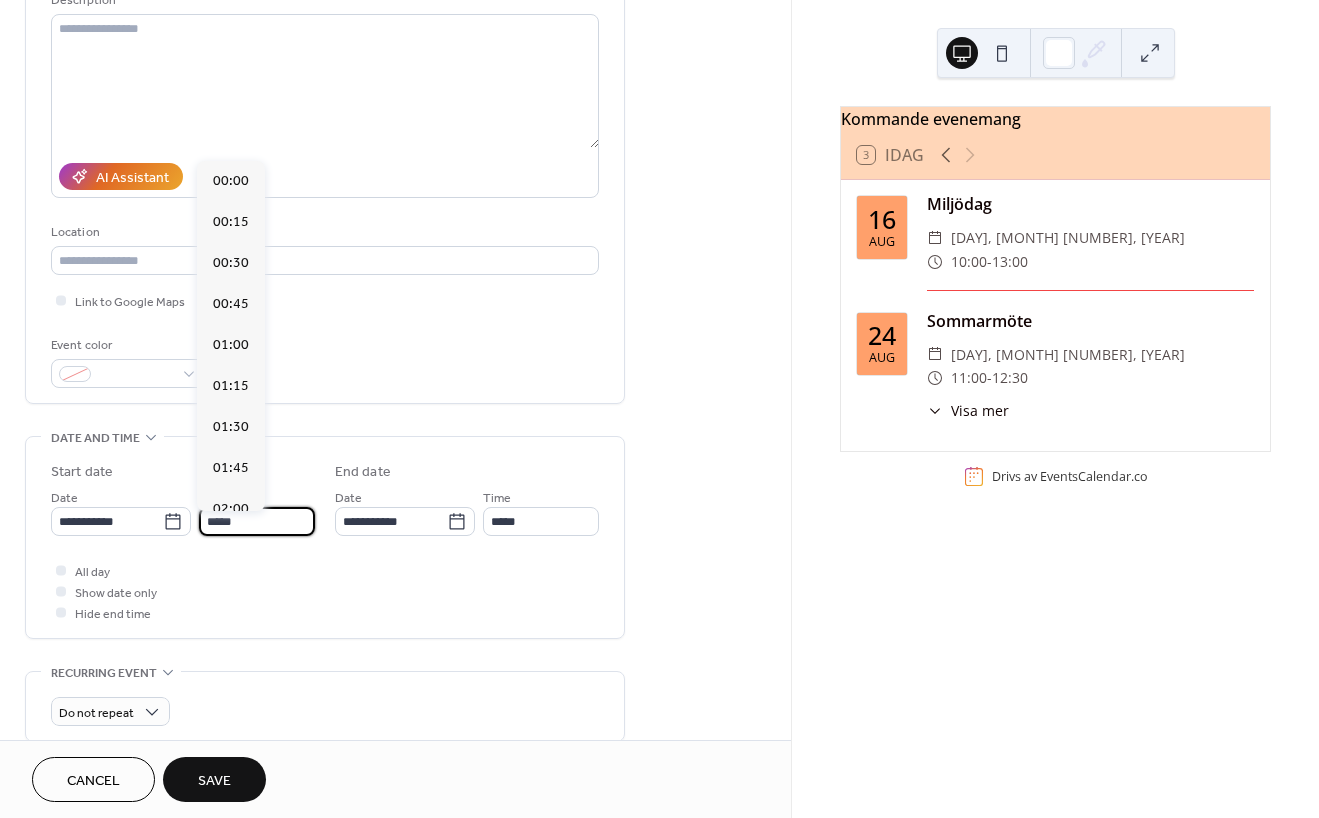 click on "*****" at bounding box center [257, 521] 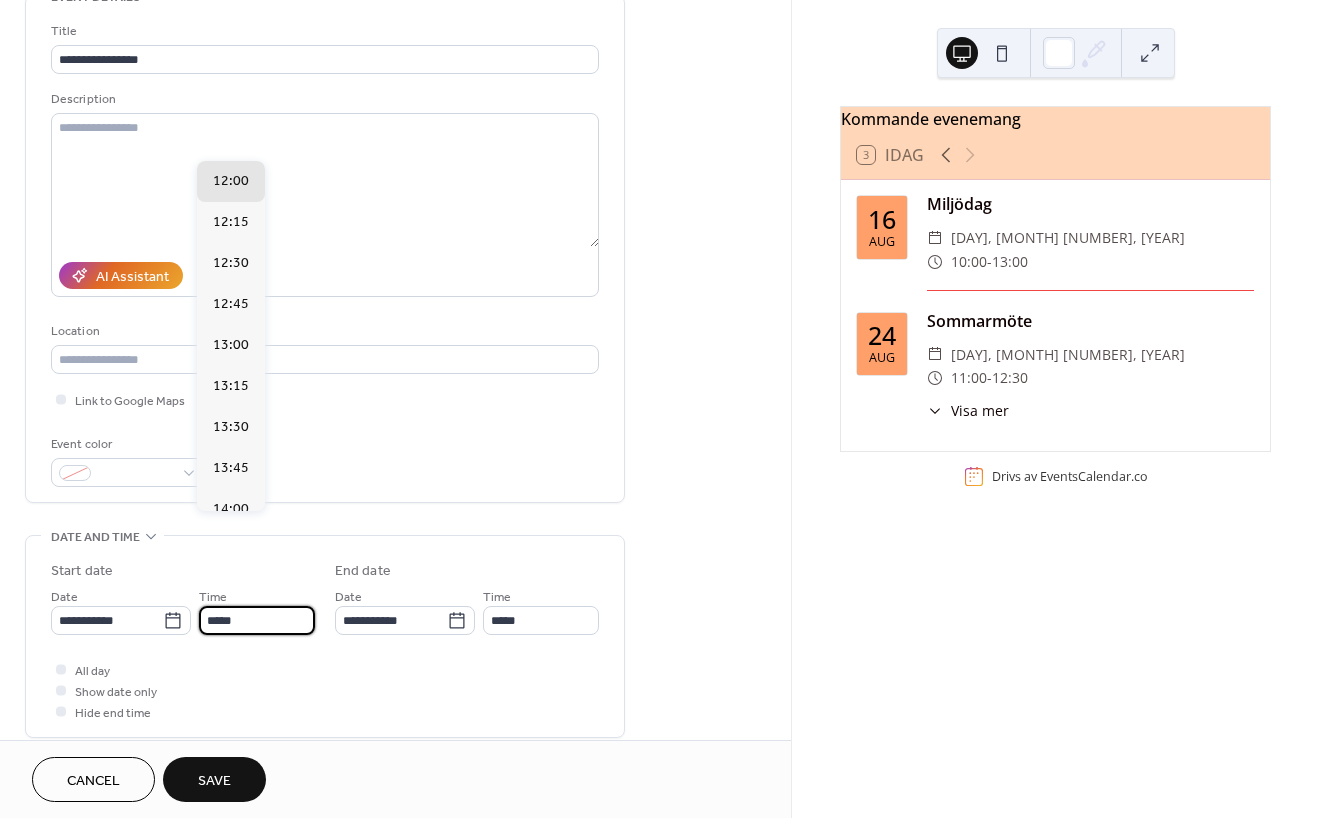 scroll, scrollTop: 115, scrollLeft: 0, axis: vertical 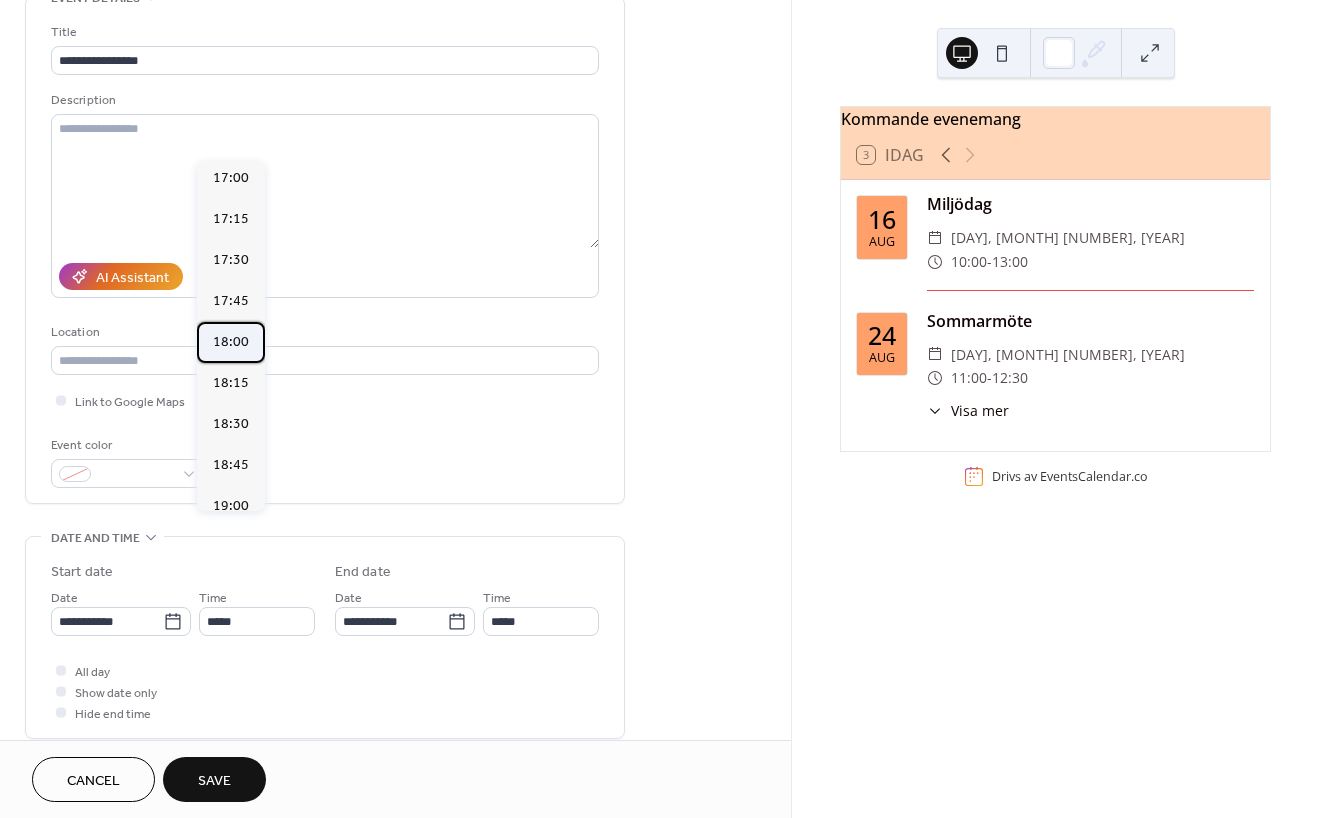 click on "18:00" at bounding box center [231, 342] 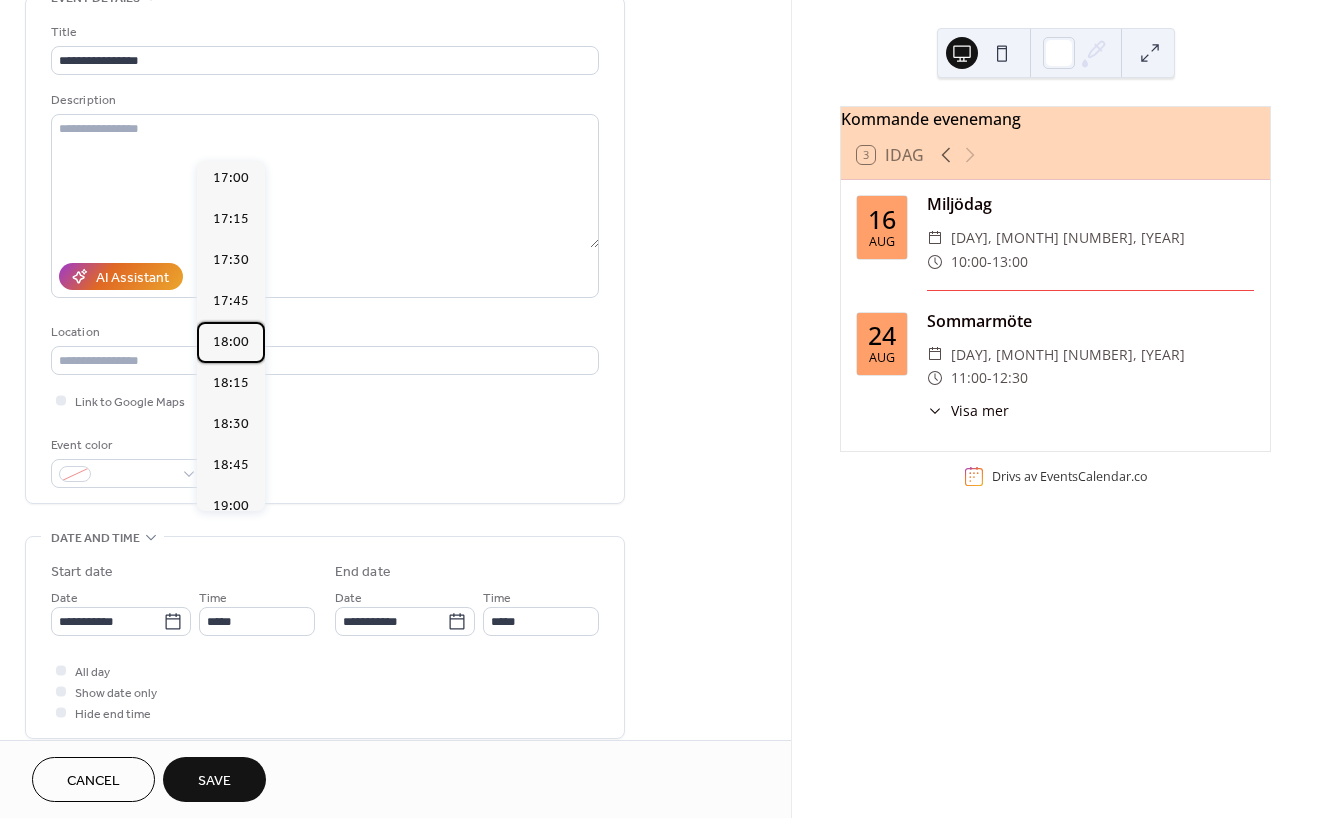 type on "*****" 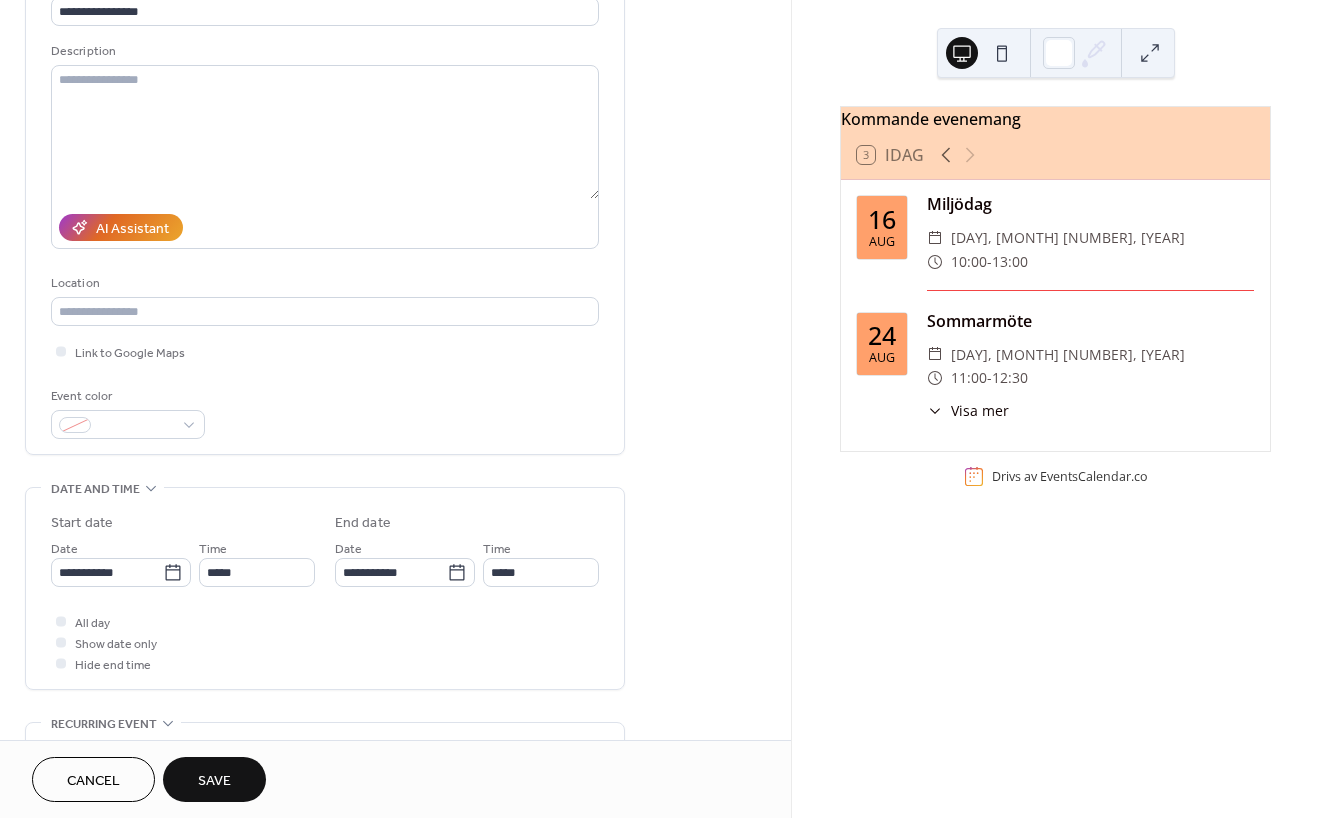 scroll, scrollTop: 159, scrollLeft: 0, axis: vertical 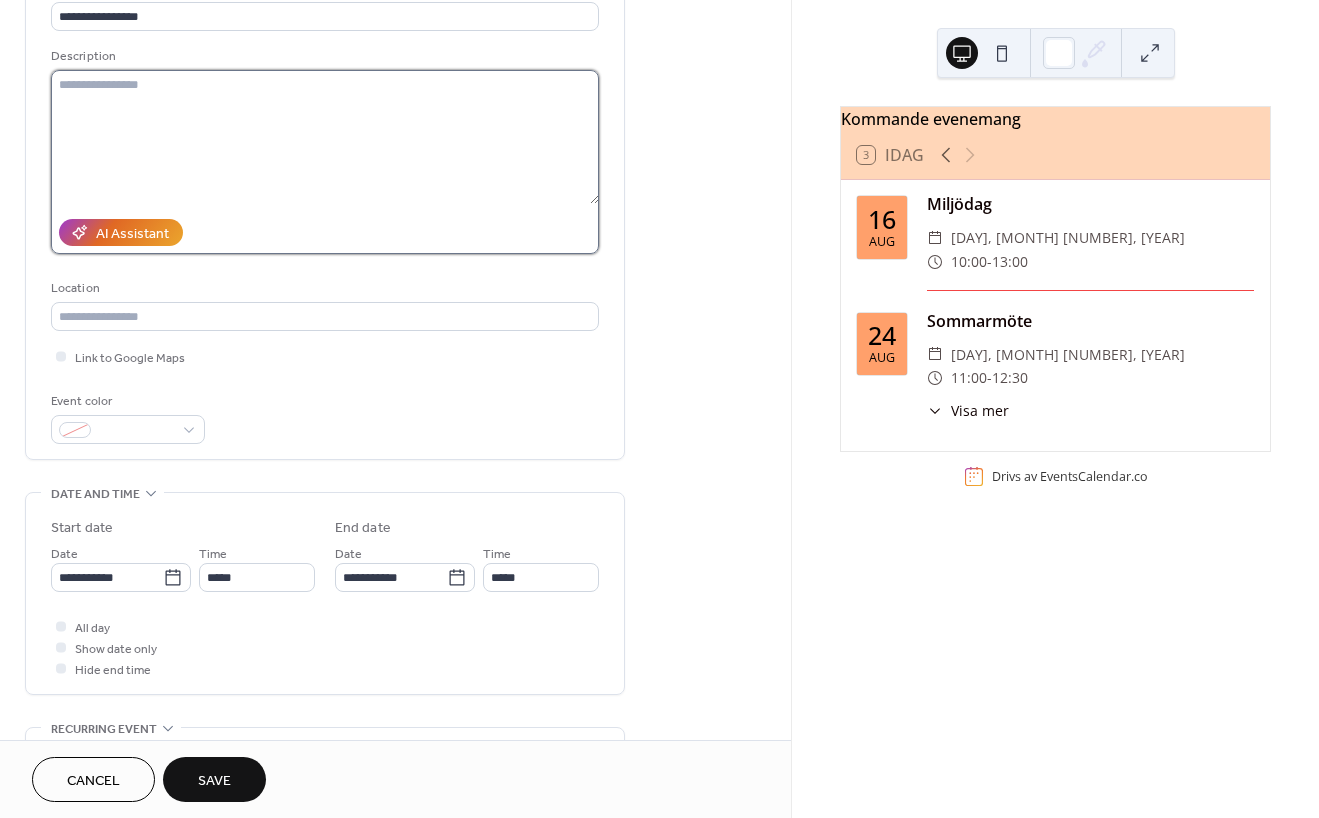 click at bounding box center [325, 137] 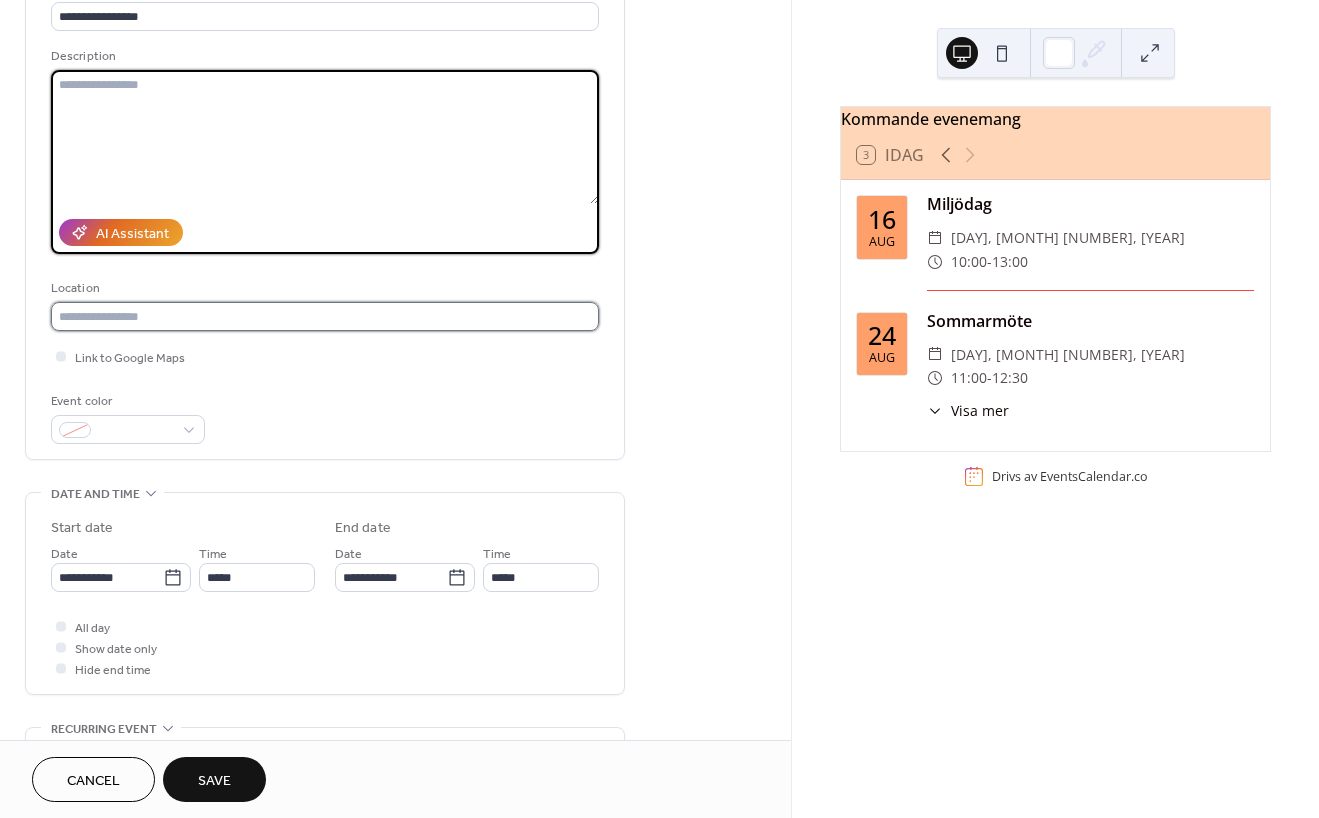 click at bounding box center [325, 316] 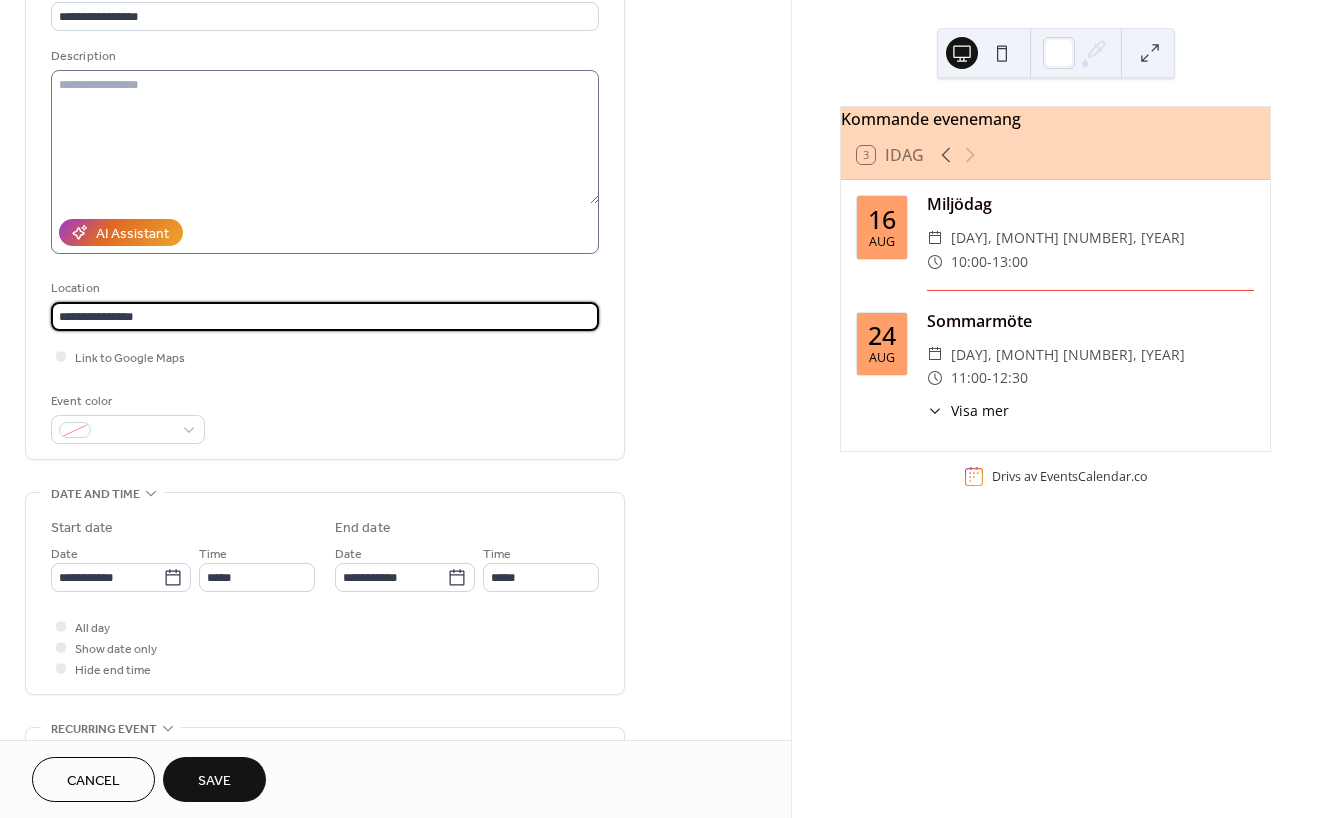 type on "**********" 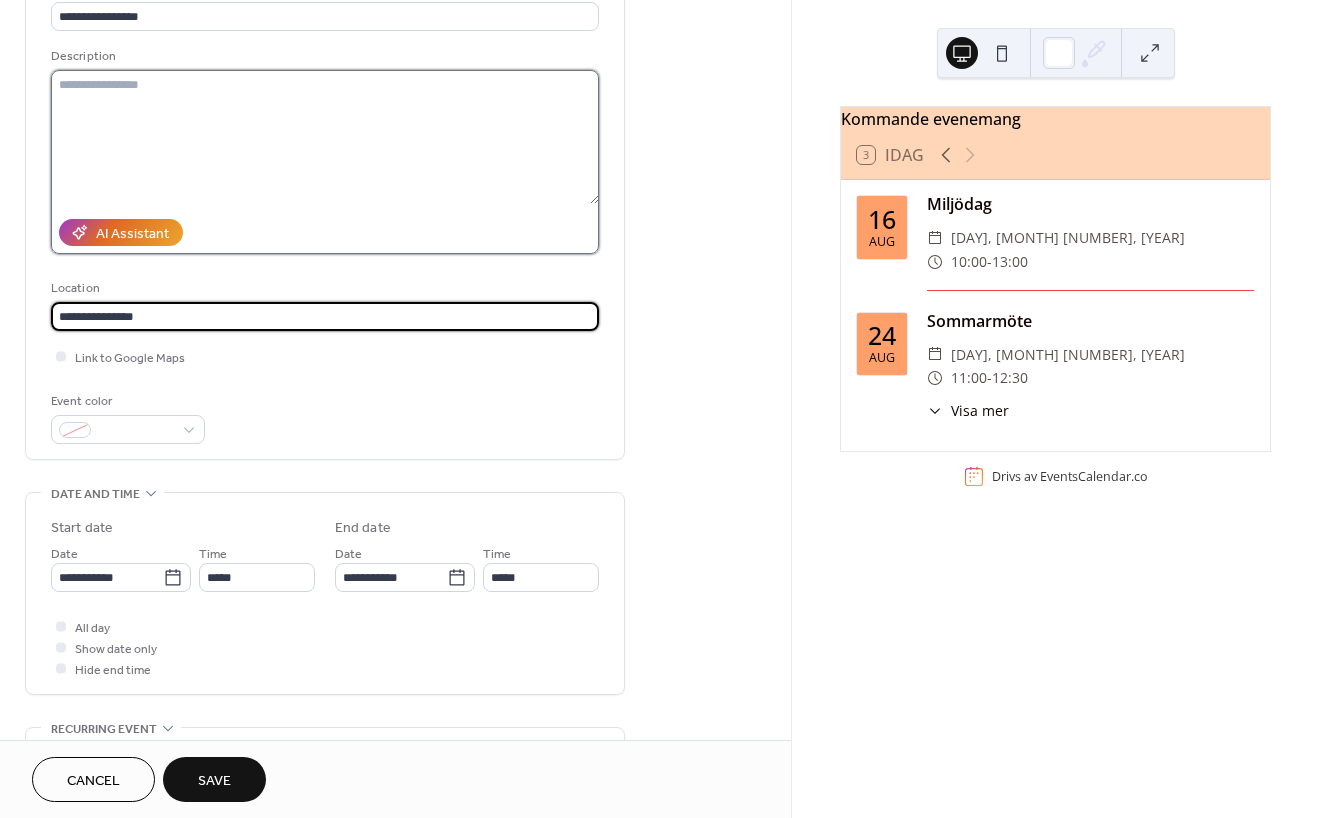 click at bounding box center (325, 137) 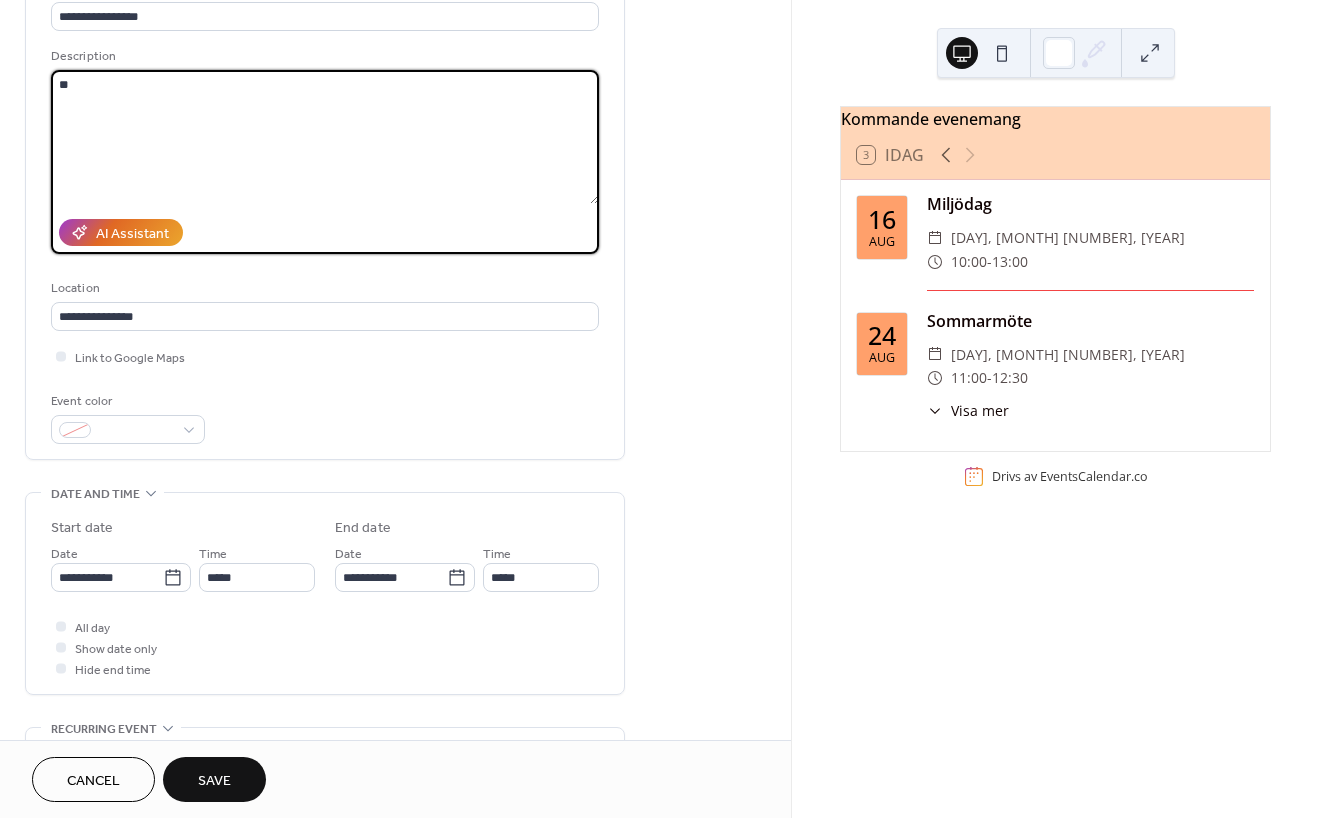 type on "*" 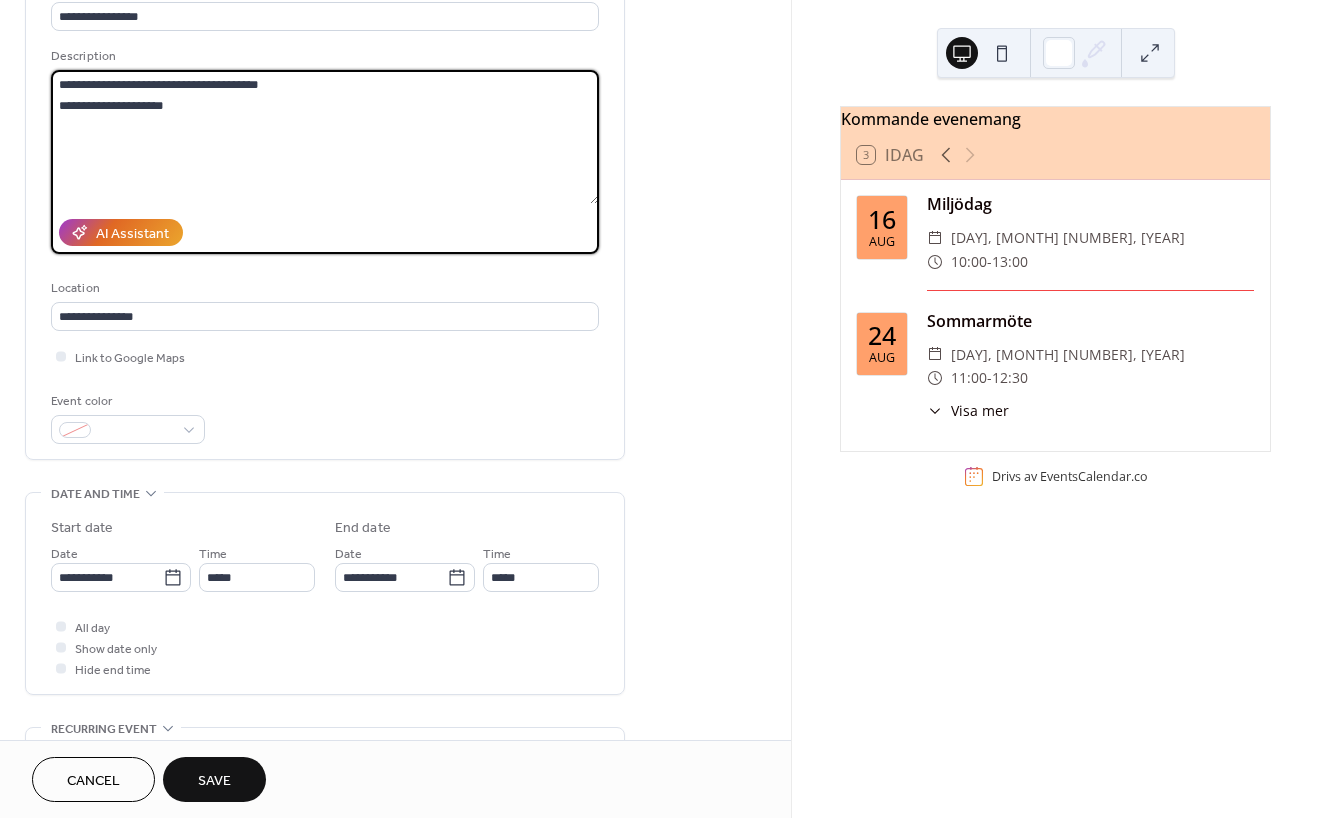 click on "**********" at bounding box center [325, 137] 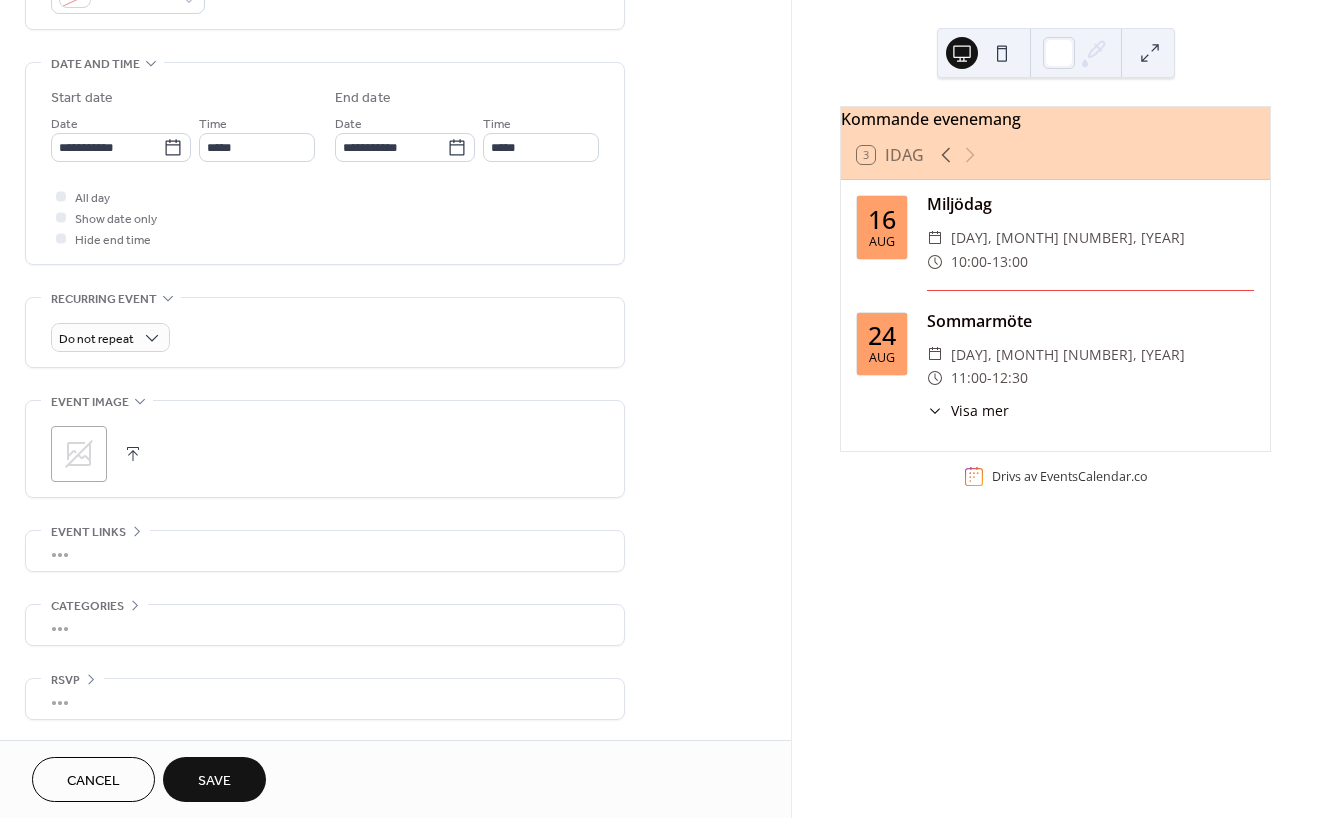 scroll, scrollTop: 595, scrollLeft: 0, axis: vertical 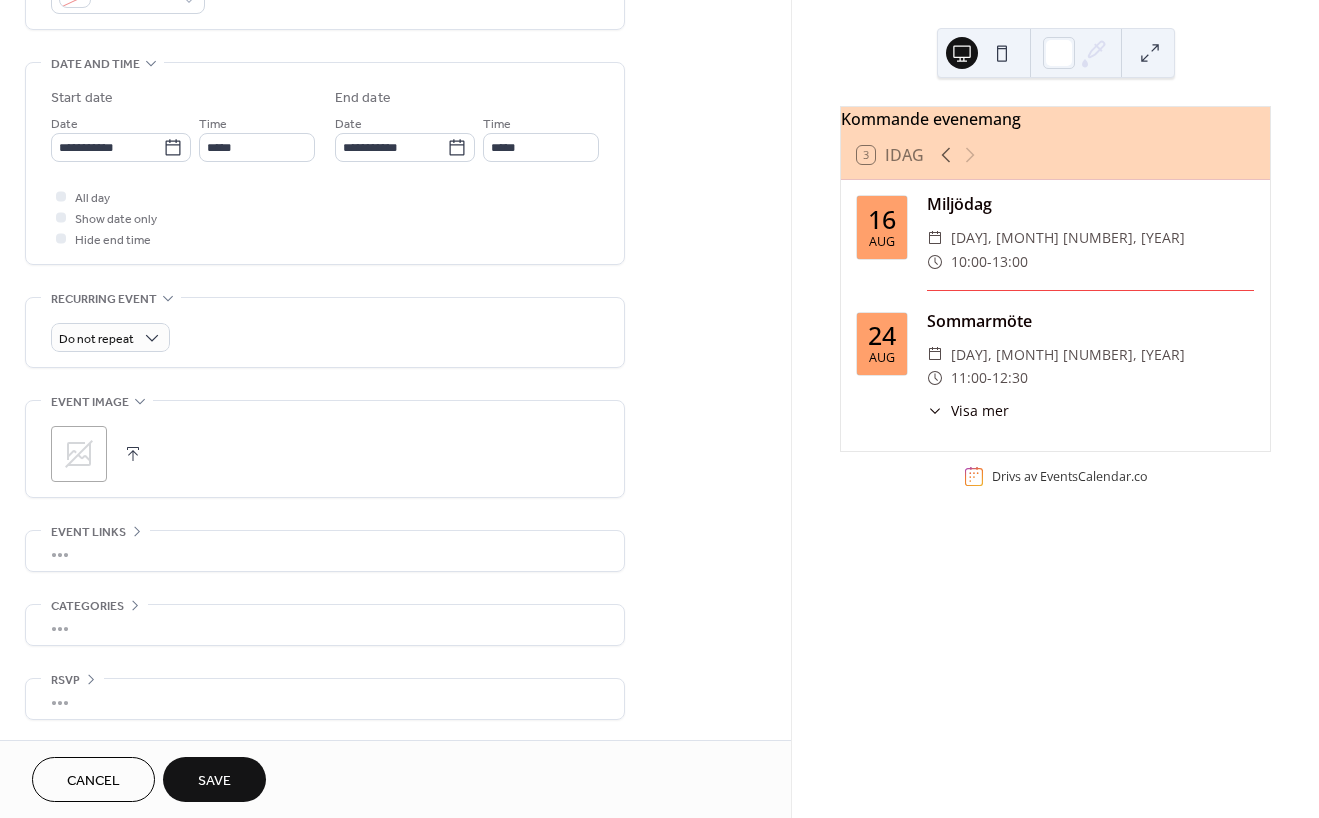 type on "**********" 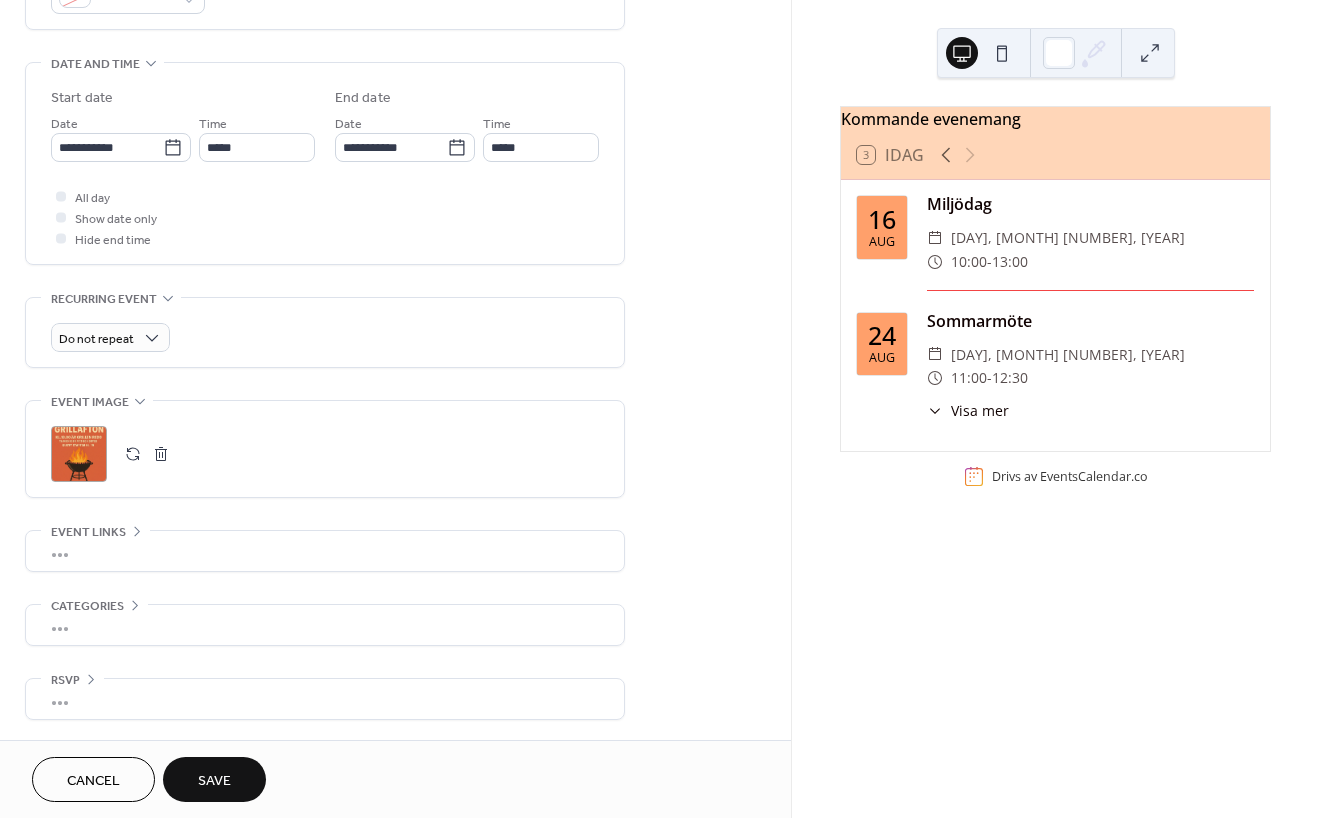click on "Save" at bounding box center [214, 781] 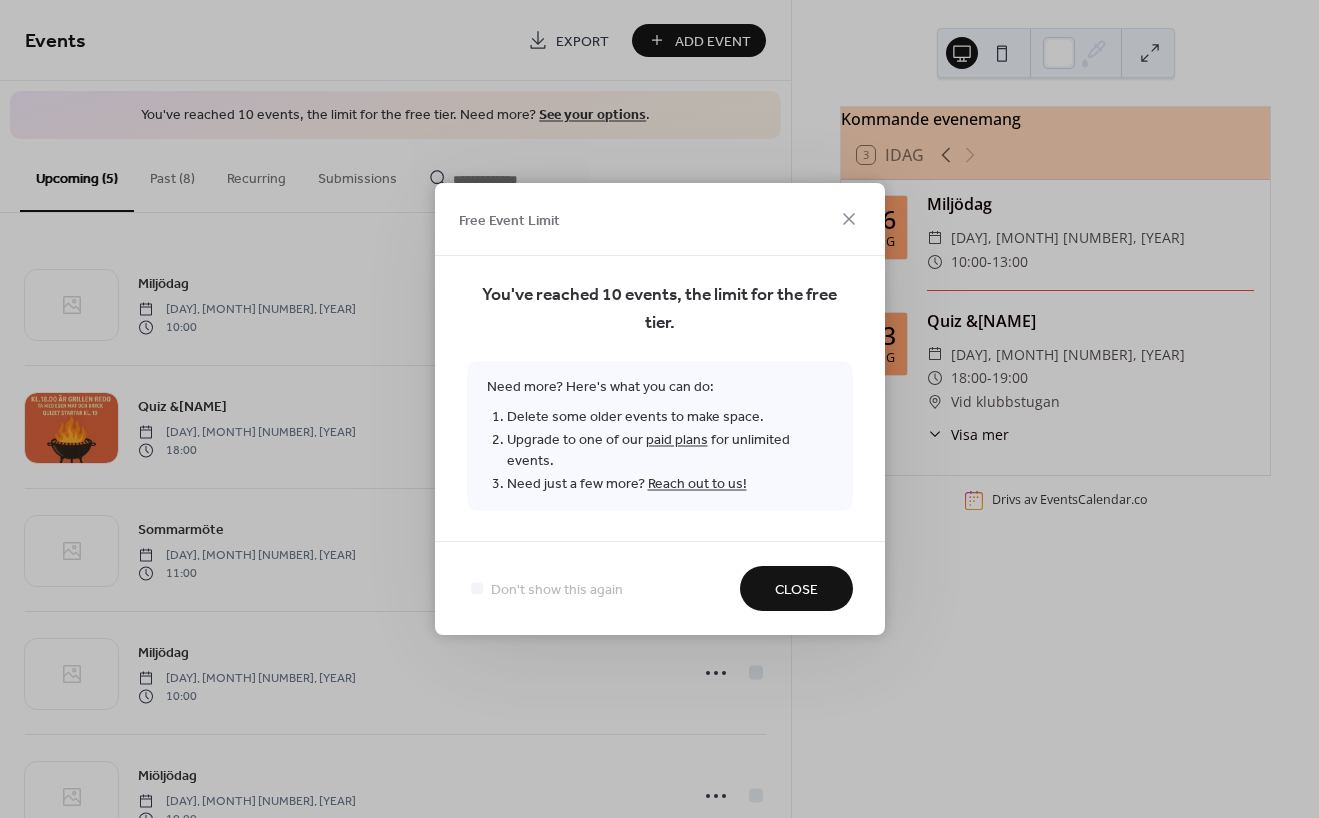 click on "Close" at bounding box center (796, 590) 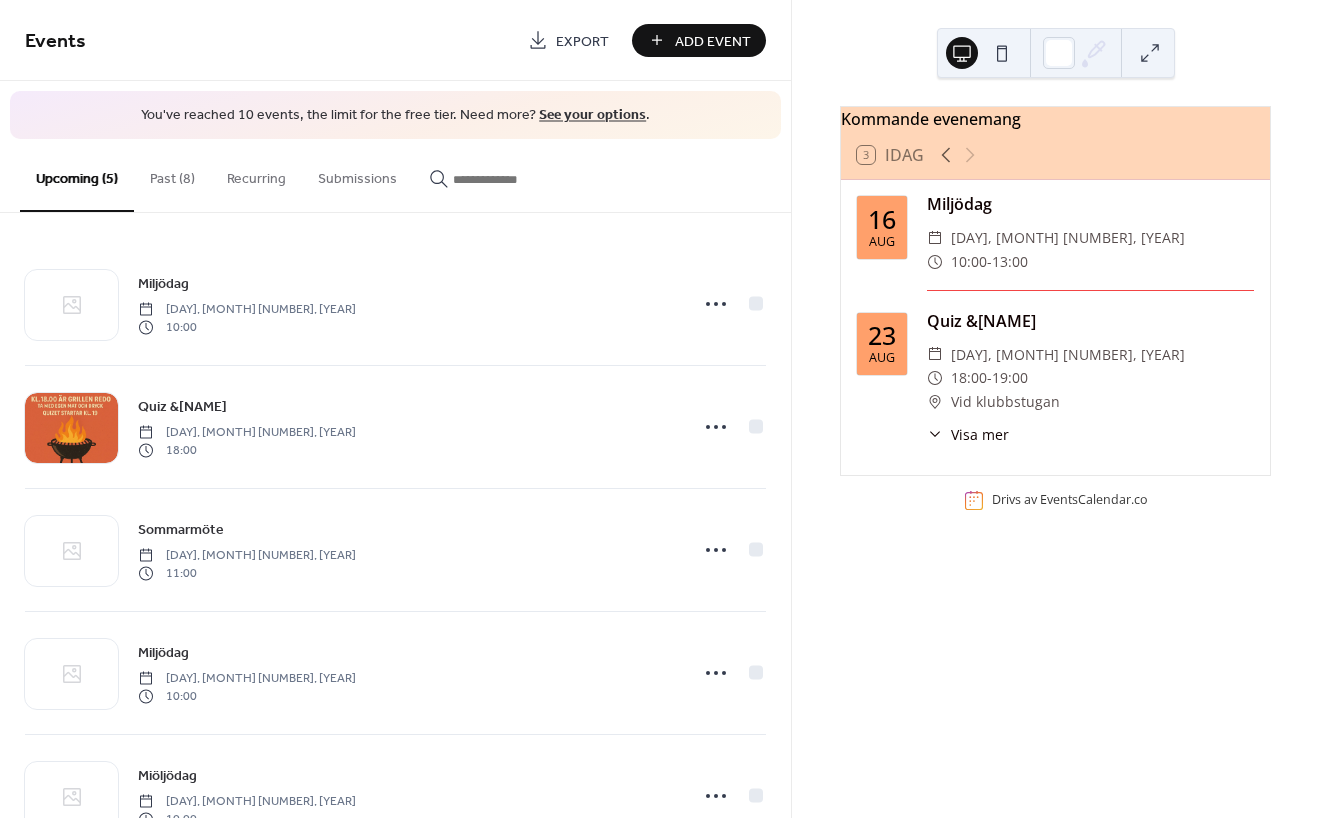 click on "Visa mer" at bounding box center [980, 434] 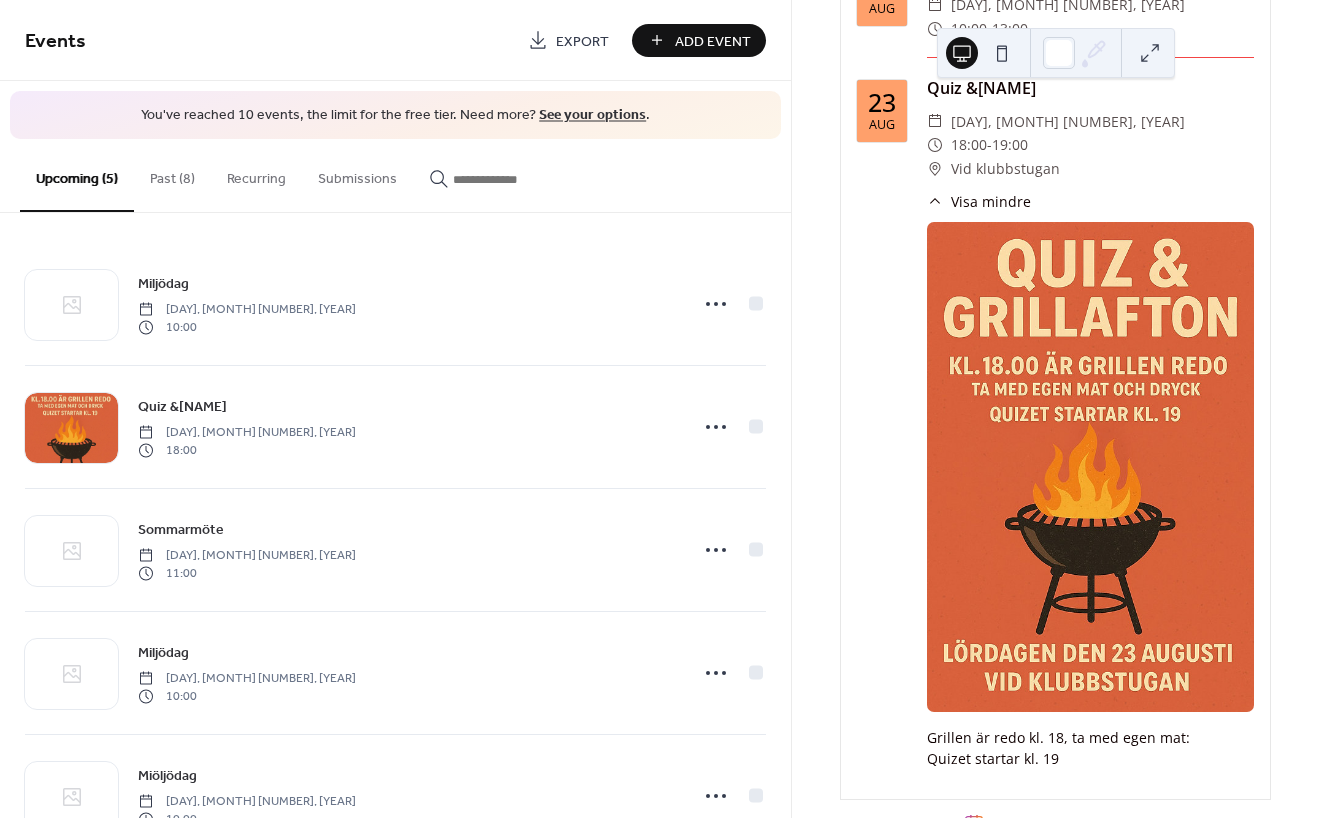 scroll, scrollTop: 208, scrollLeft: 0, axis: vertical 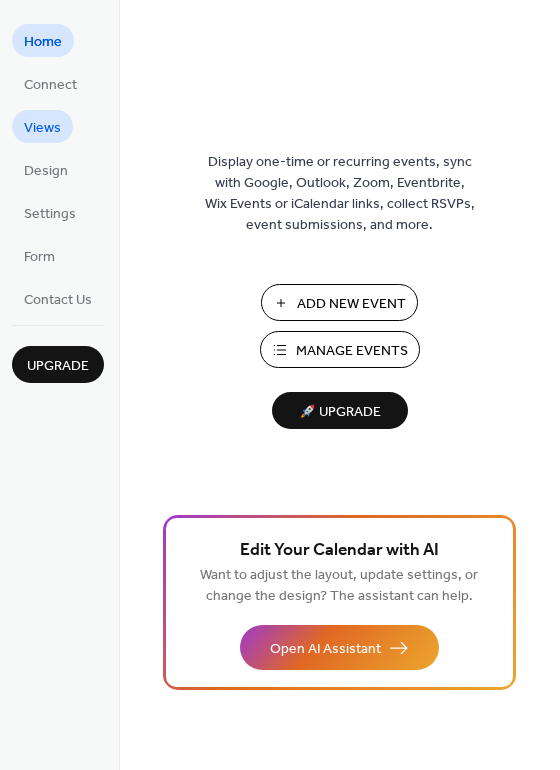 click on "Views" at bounding box center [42, 128] 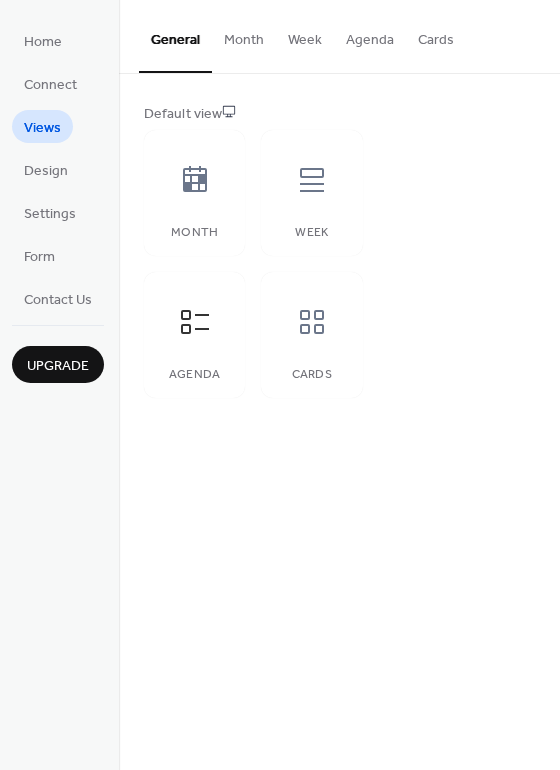 drag, startPoint x: 45, startPoint y: 165, endPoint x: 95, endPoint y: 178, distance: 51.662365 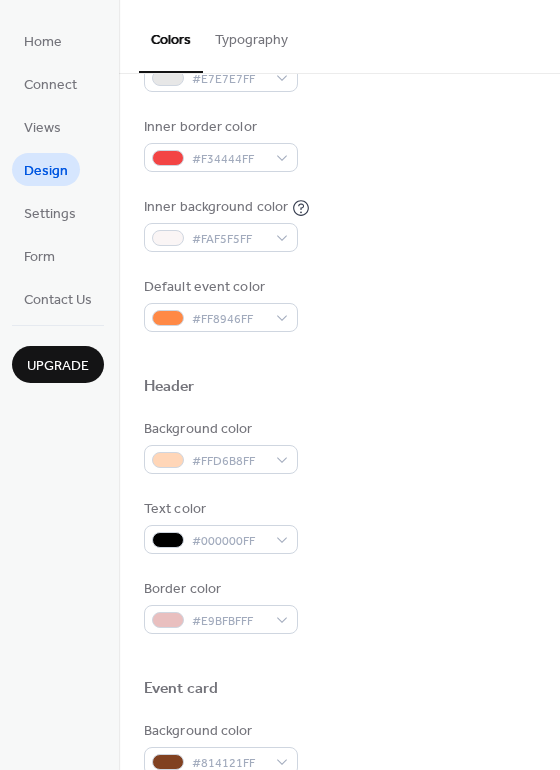 scroll, scrollTop: 449, scrollLeft: 0, axis: vertical 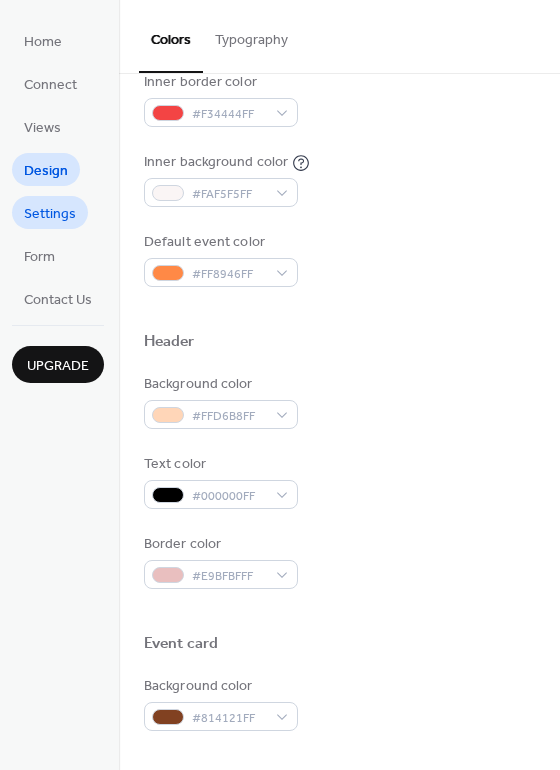 click on "Settings" at bounding box center [50, 214] 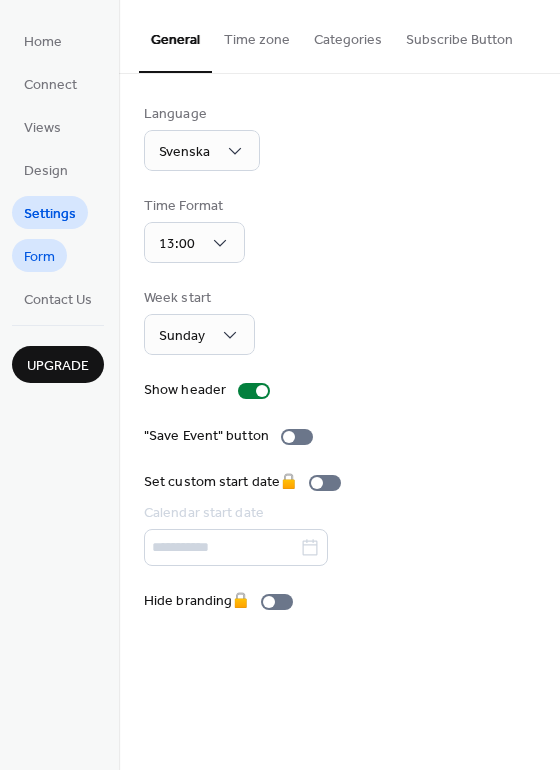 click on "Form" at bounding box center (39, 257) 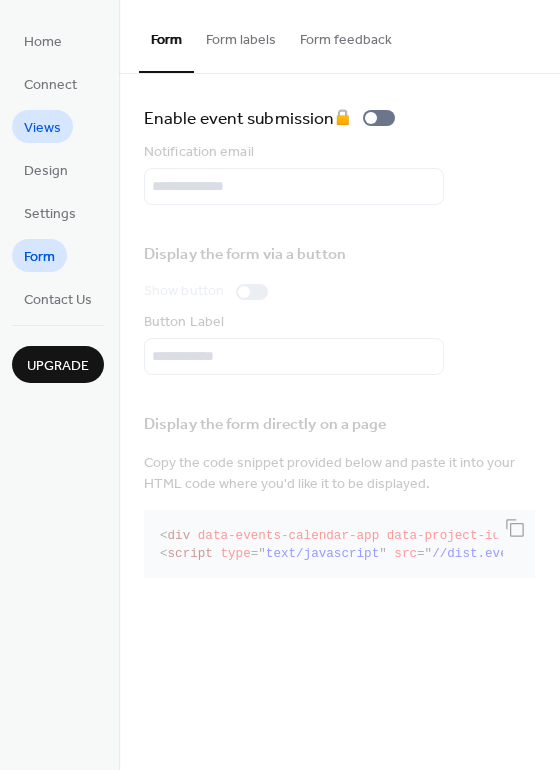 drag, startPoint x: 42, startPoint y: 129, endPoint x: 58, endPoint y: 127, distance: 16.124516 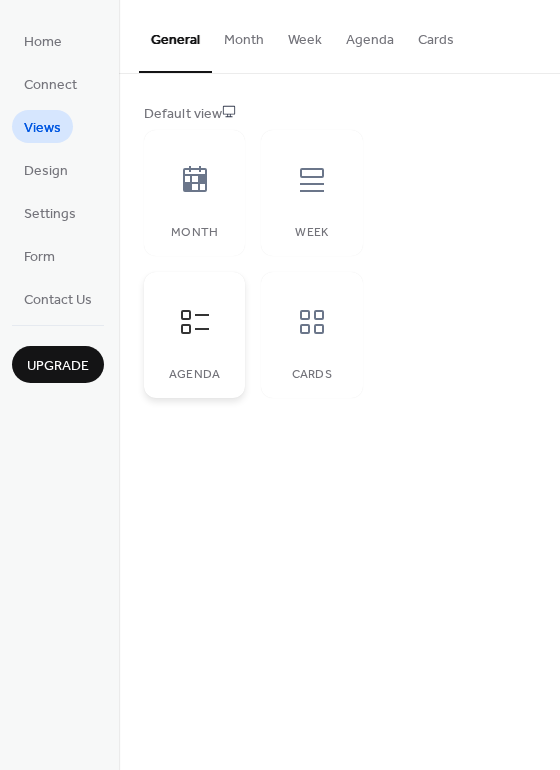 click at bounding box center [195, 322] 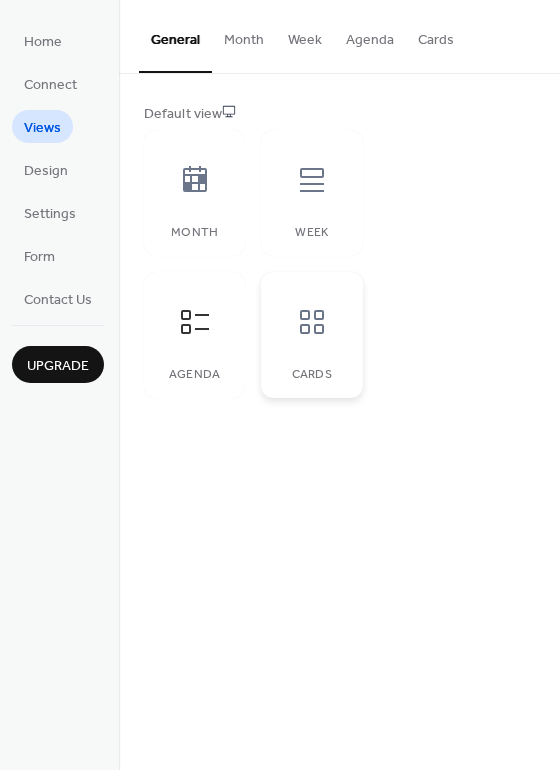 click 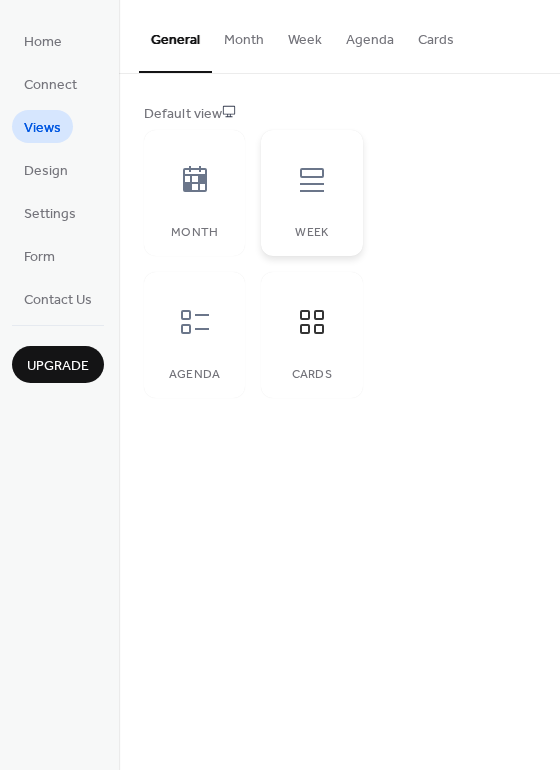 click 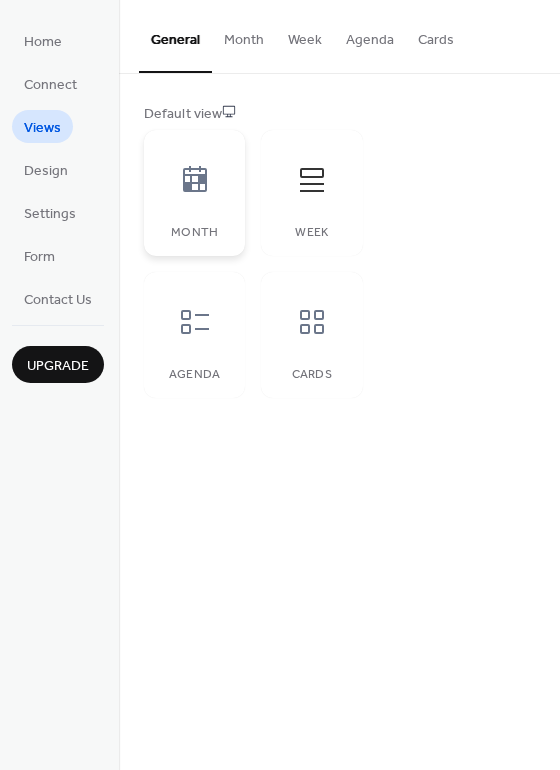 click 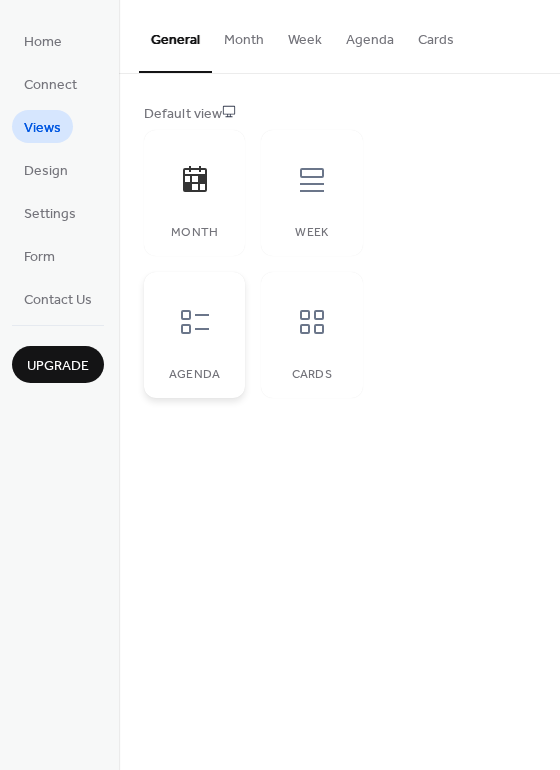 click 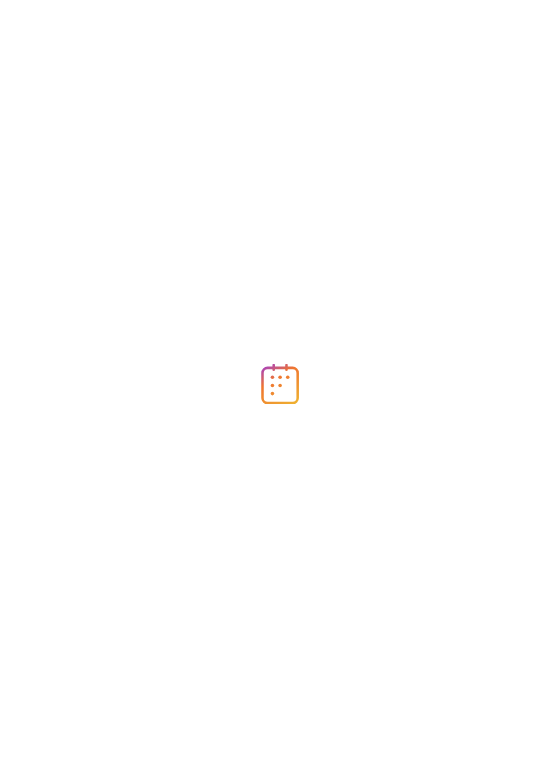scroll, scrollTop: 0, scrollLeft: 0, axis: both 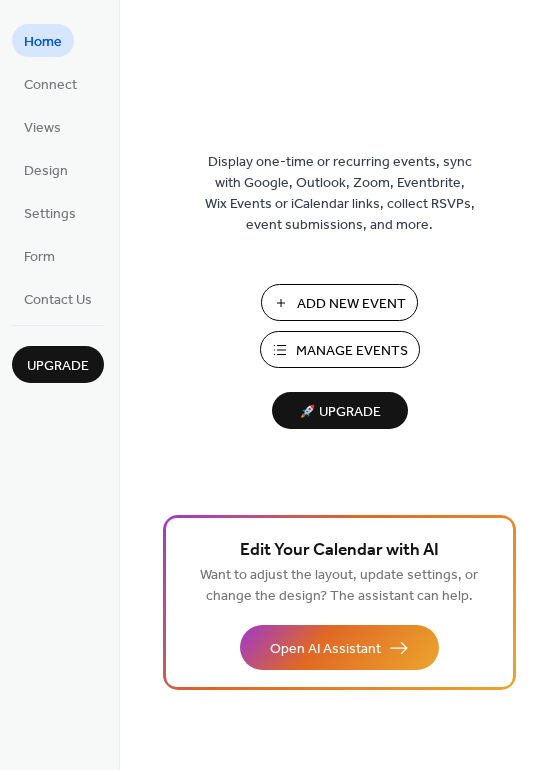 click on "Add New Event" at bounding box center [351, 304] 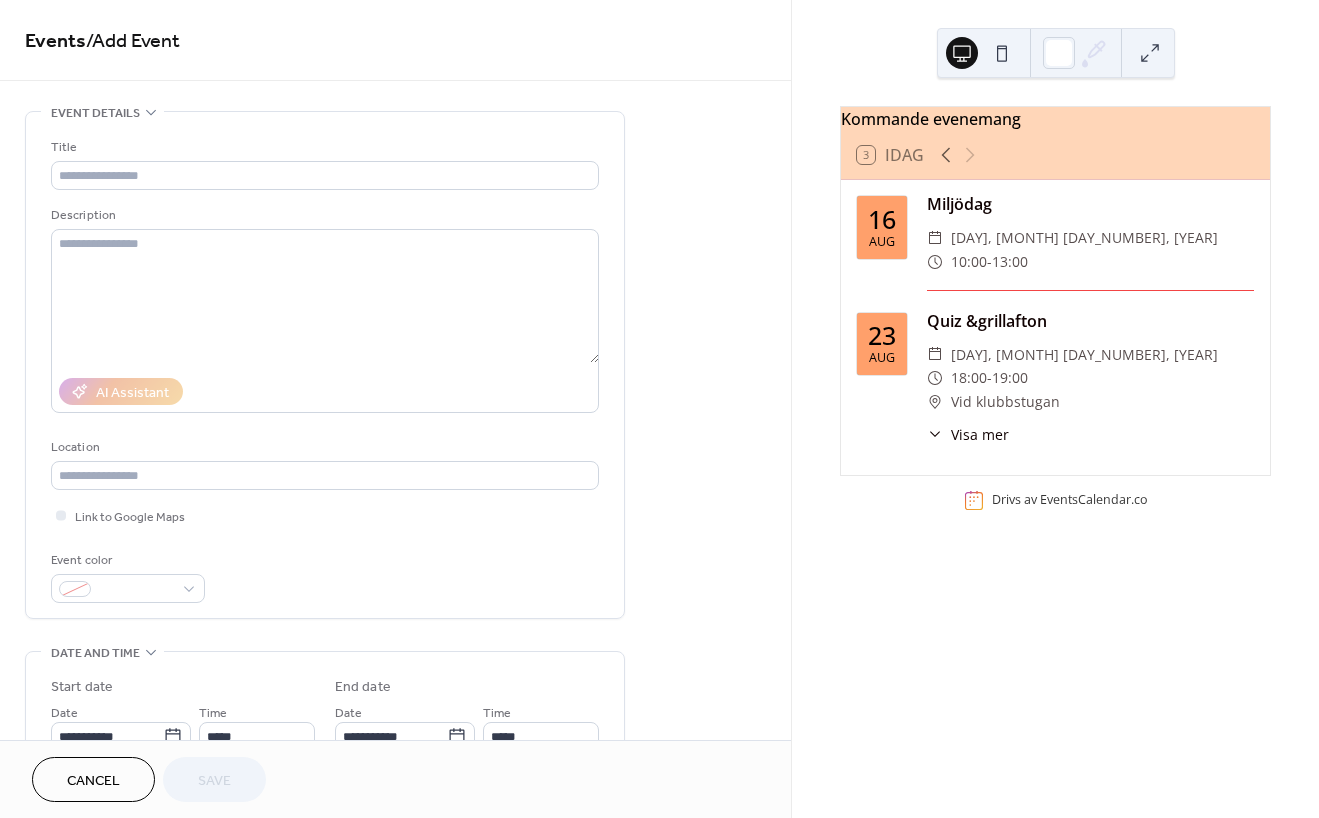 scroll, scrollTop: 0, scrollLeft: 0, axis: both 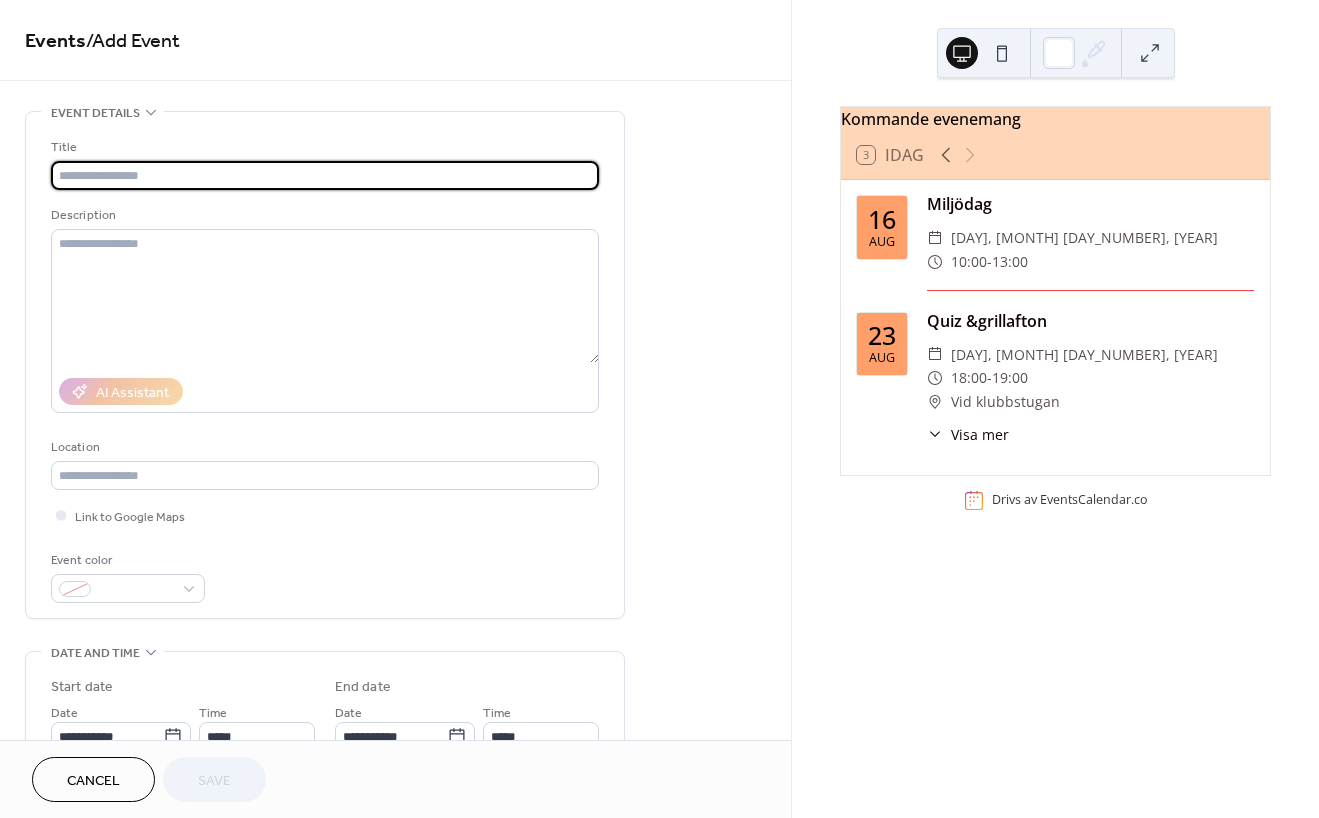 click at bounding box center (325, 175) 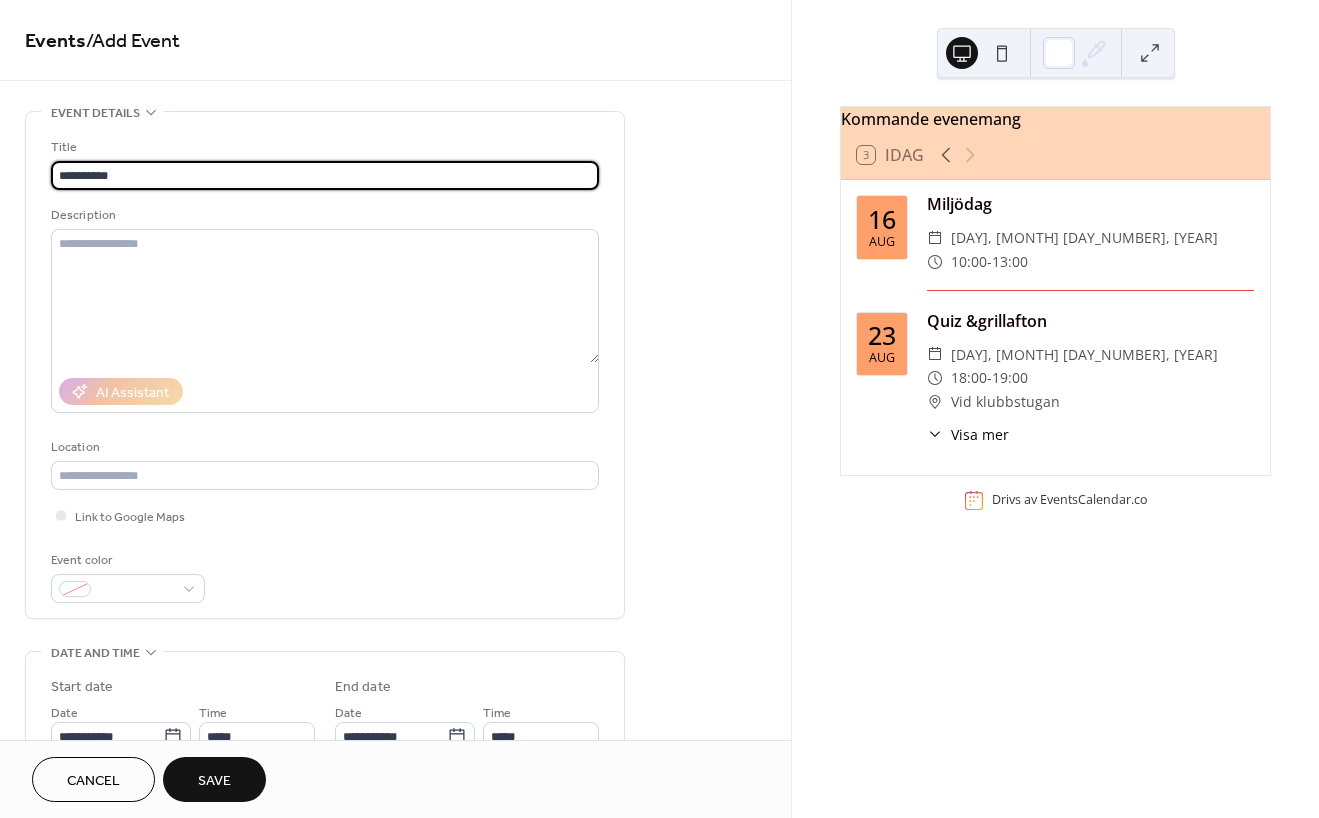 scroll, scrollTop: 6, scrollLeft: 0, axis: vertical 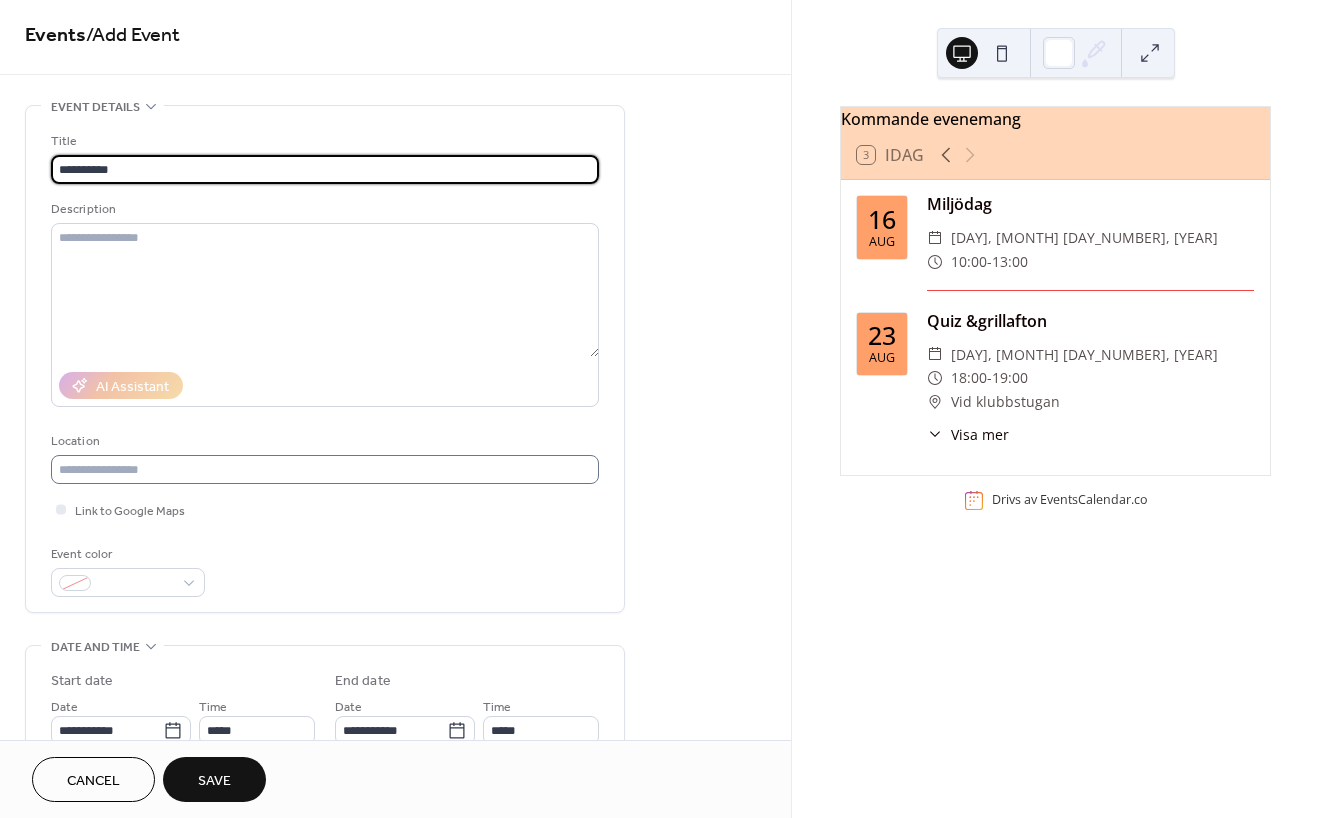 type on "**********" 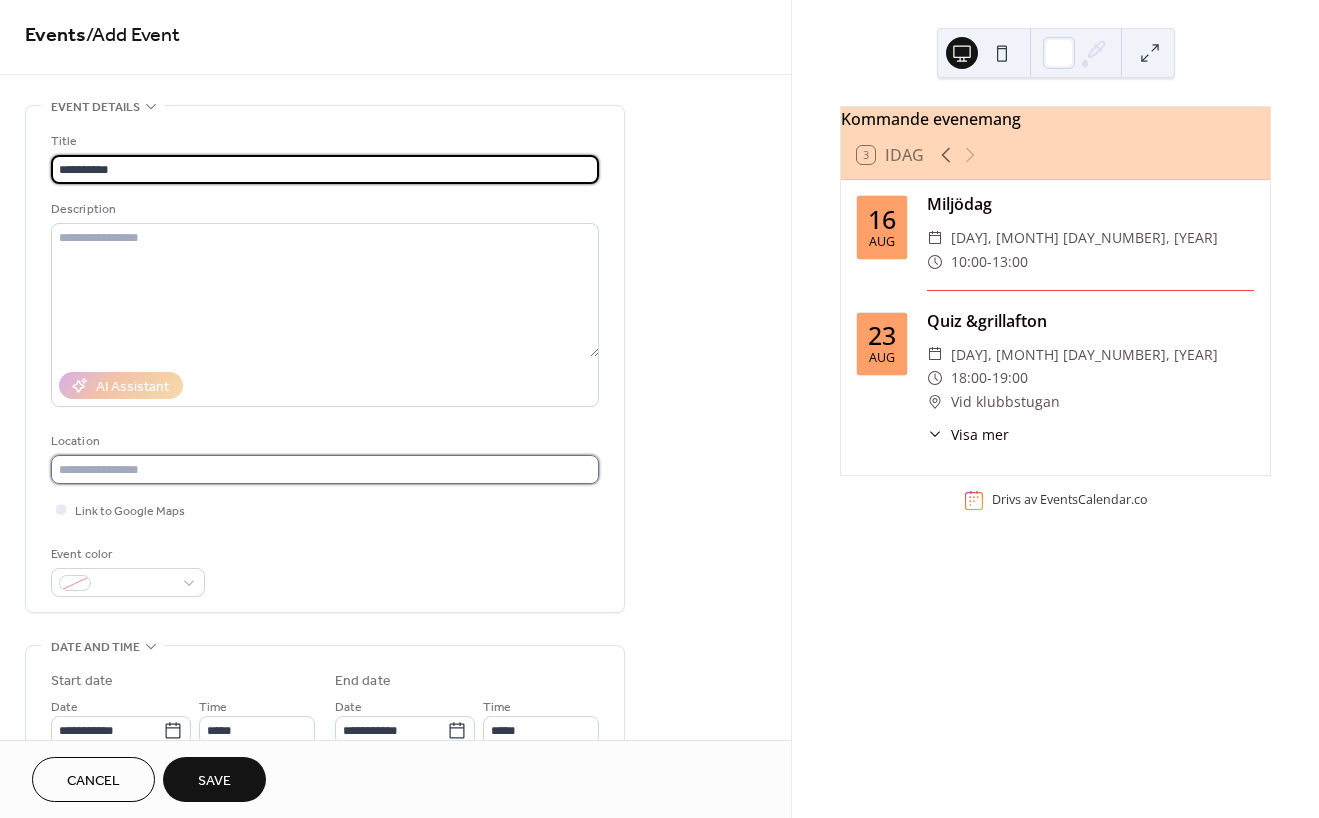 click at bounding box center [325, 469] 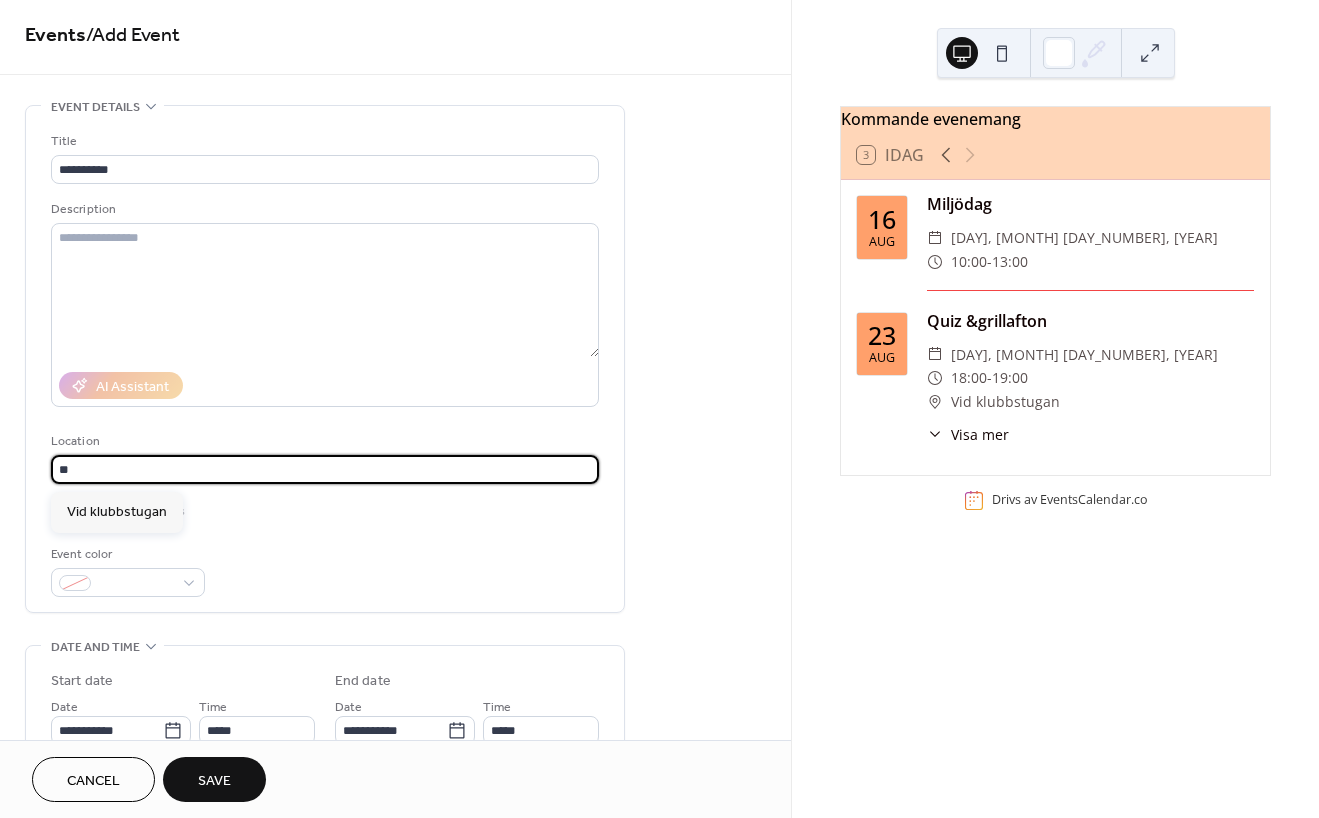 type on "*" 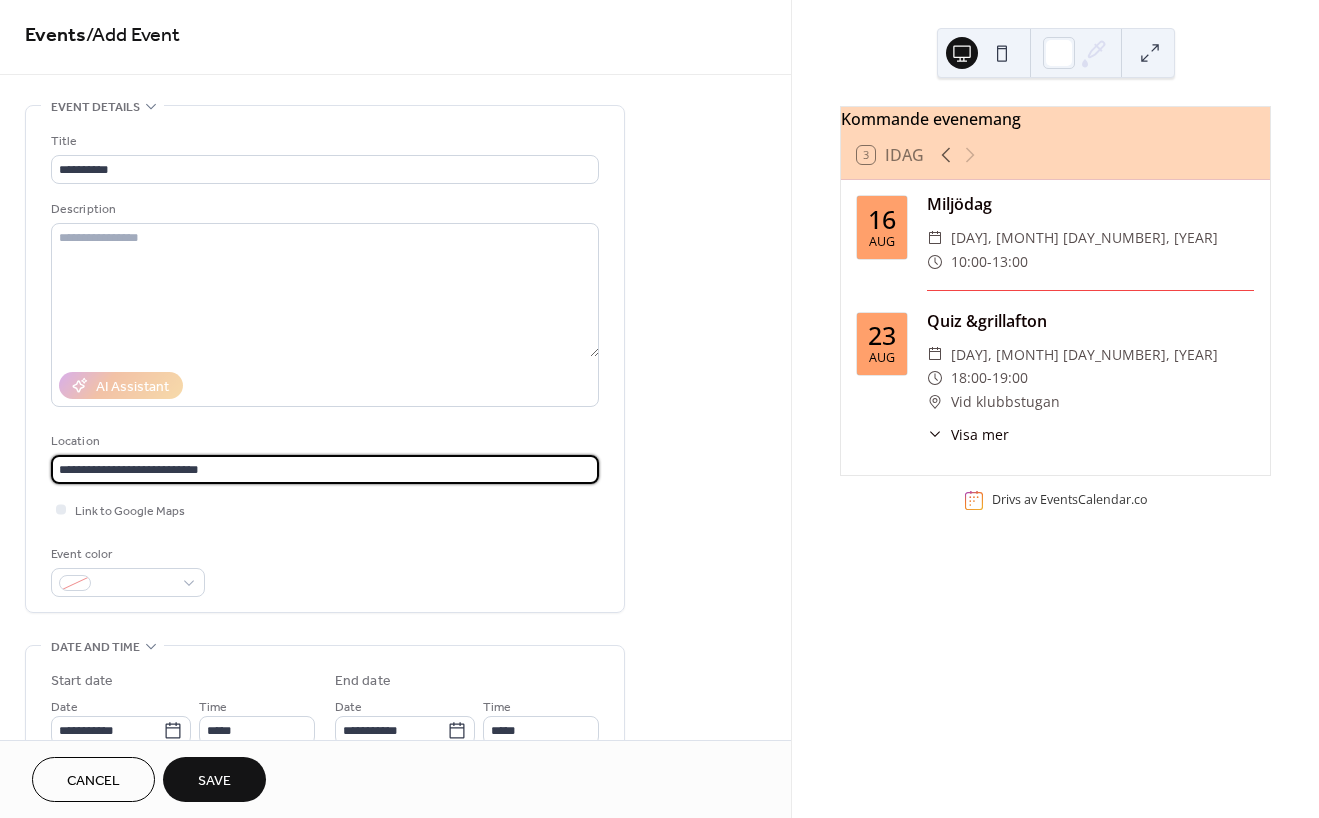 drag, startPoint x: 131, startPoint y: 472, endPoint x: 141, endPoint y: 471, distance: 10.049875 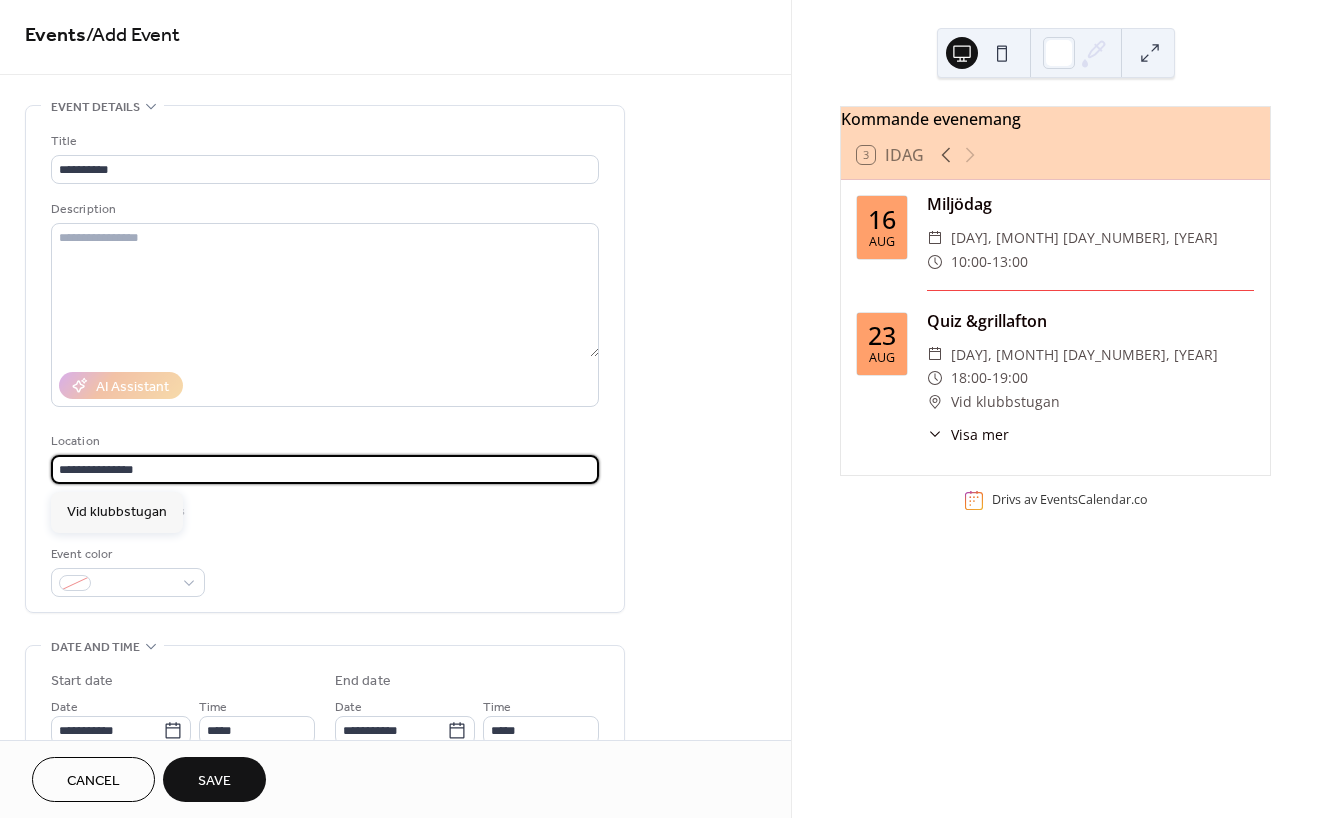 scroll, scrollTop: 14, scrollLeft: 0, axis: vertical 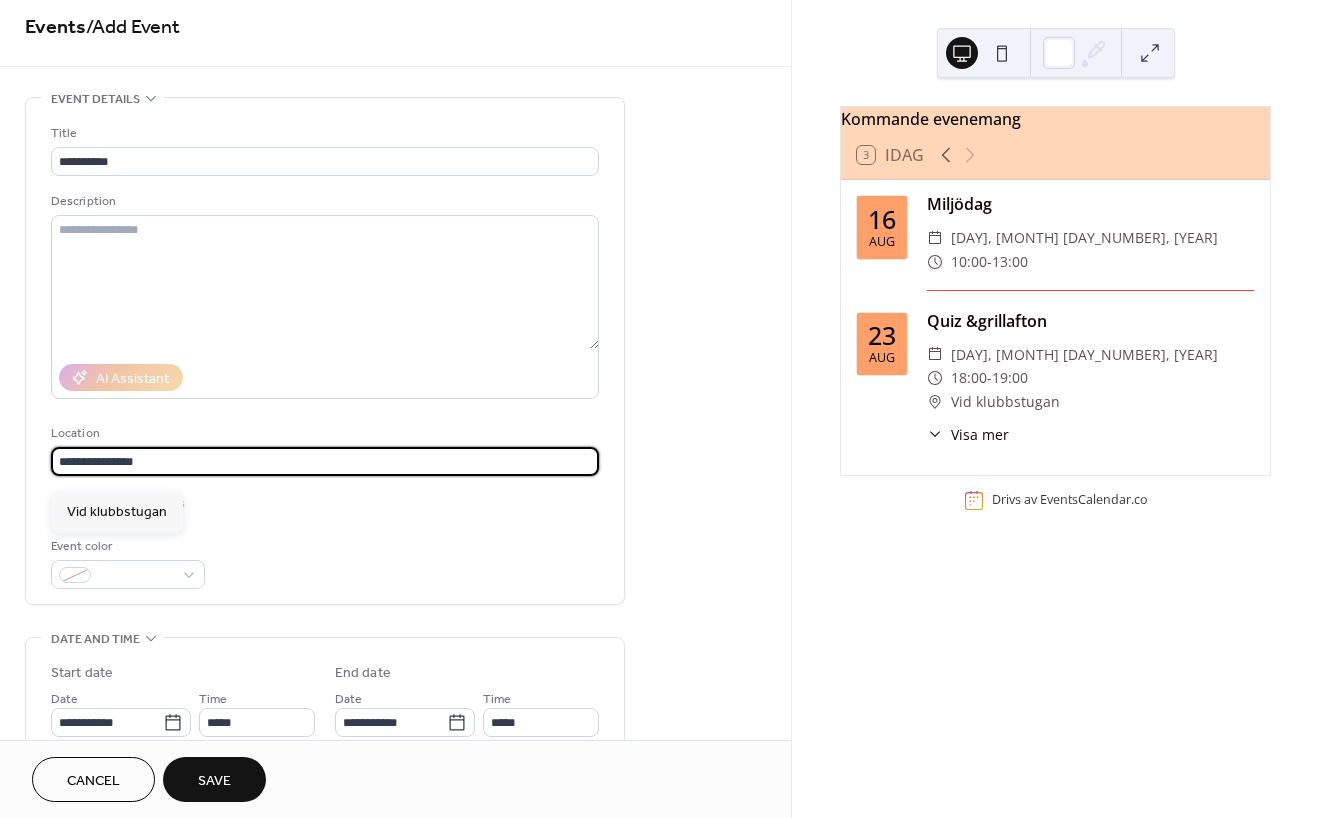 type on "**********" 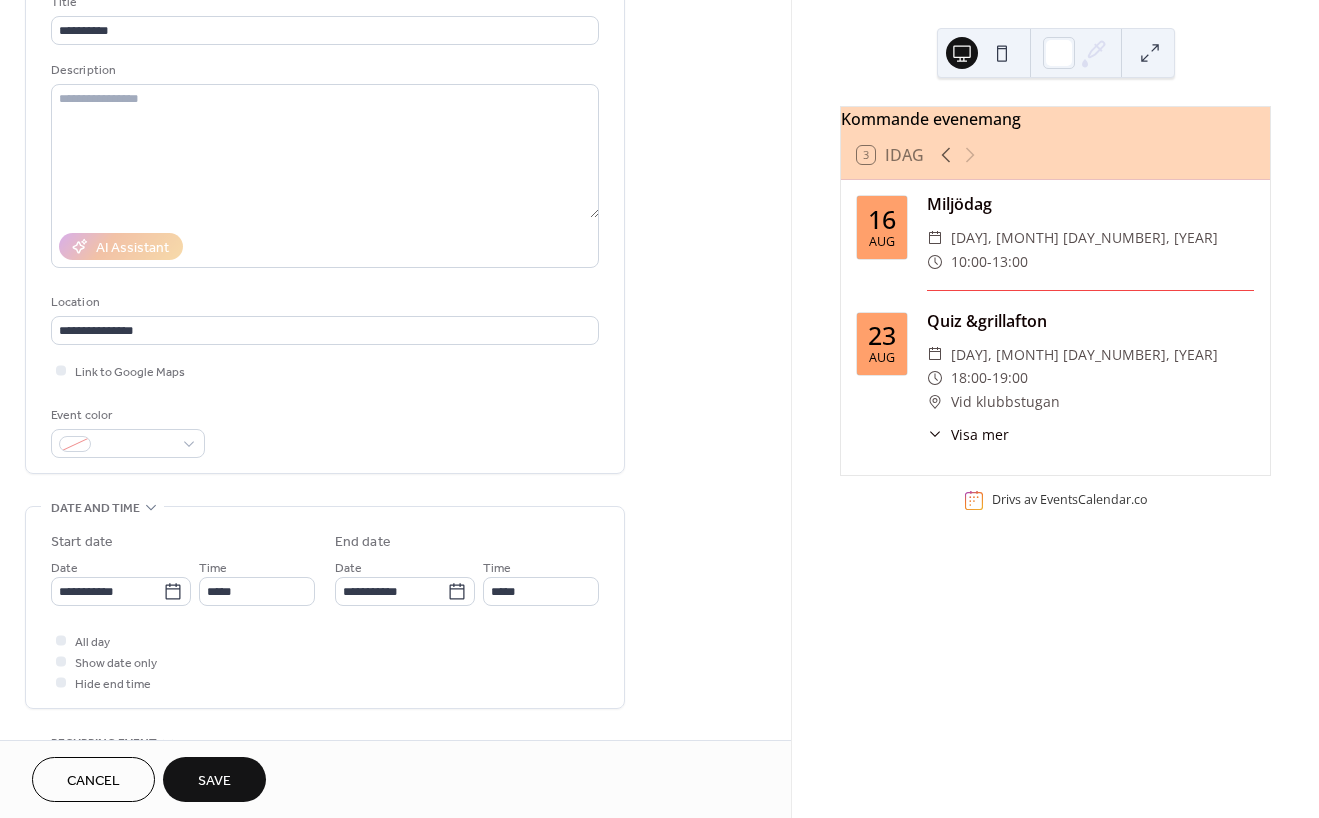 scroll, scrollTop: 185, scrollLeft: 0, axis: vertical 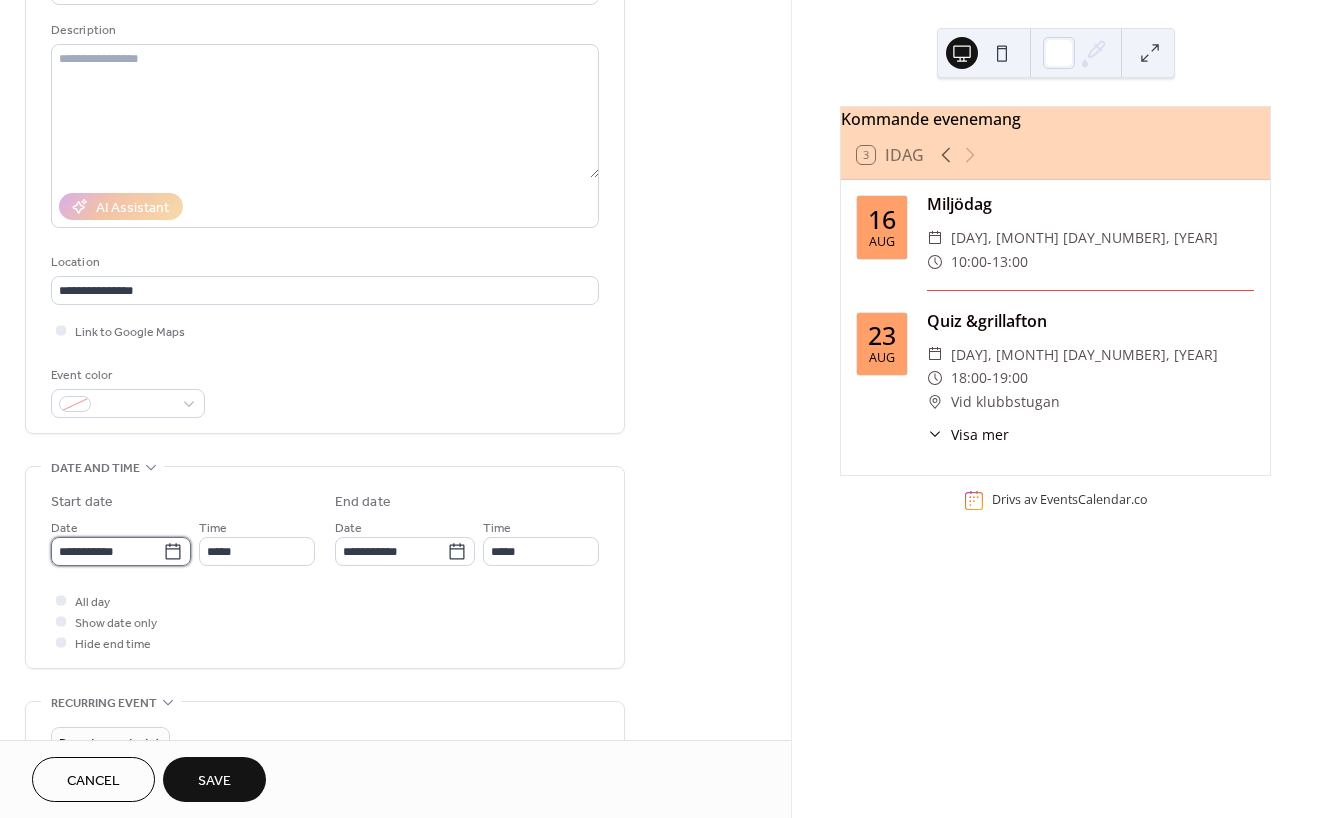 click on "**********" at bounding box center (107, 551) 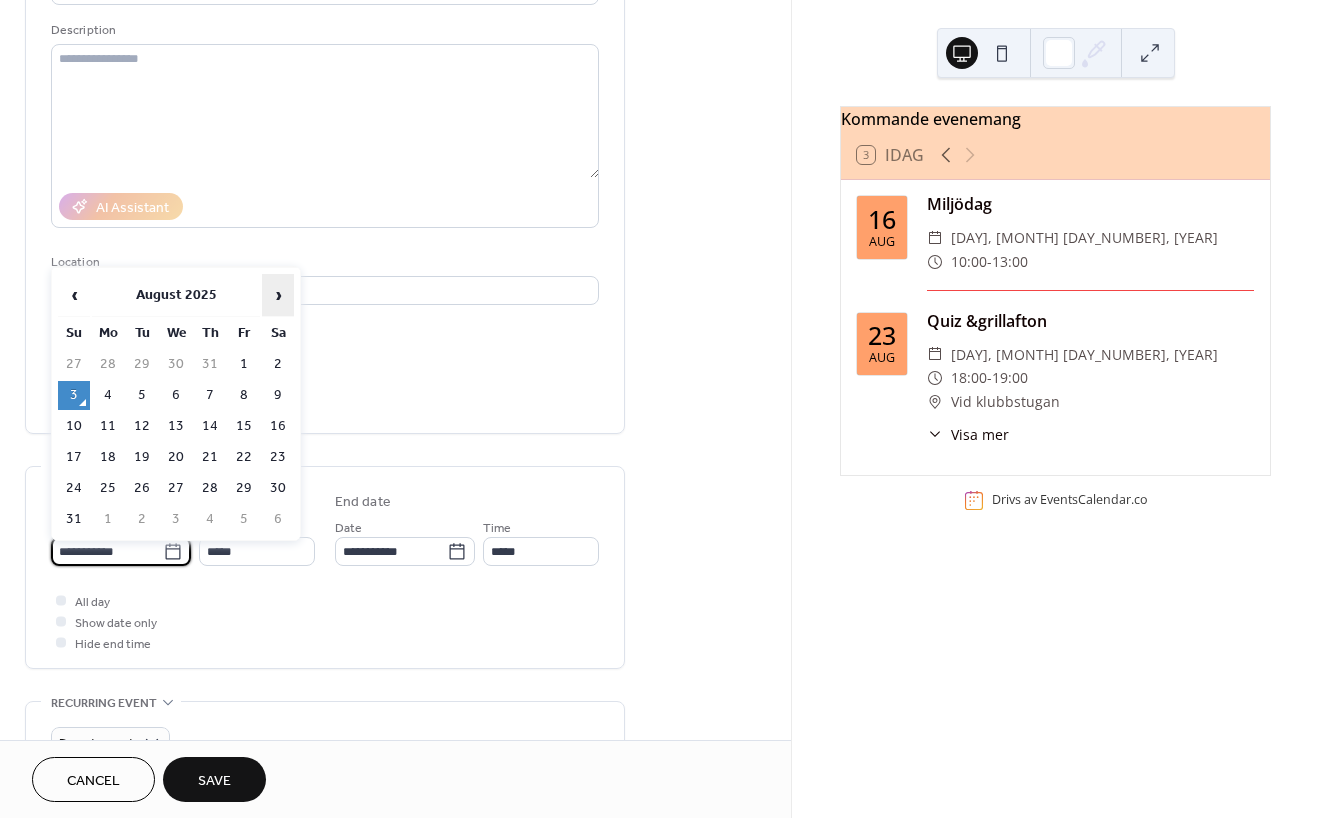 click on "›" at bounding box center (278, 295) 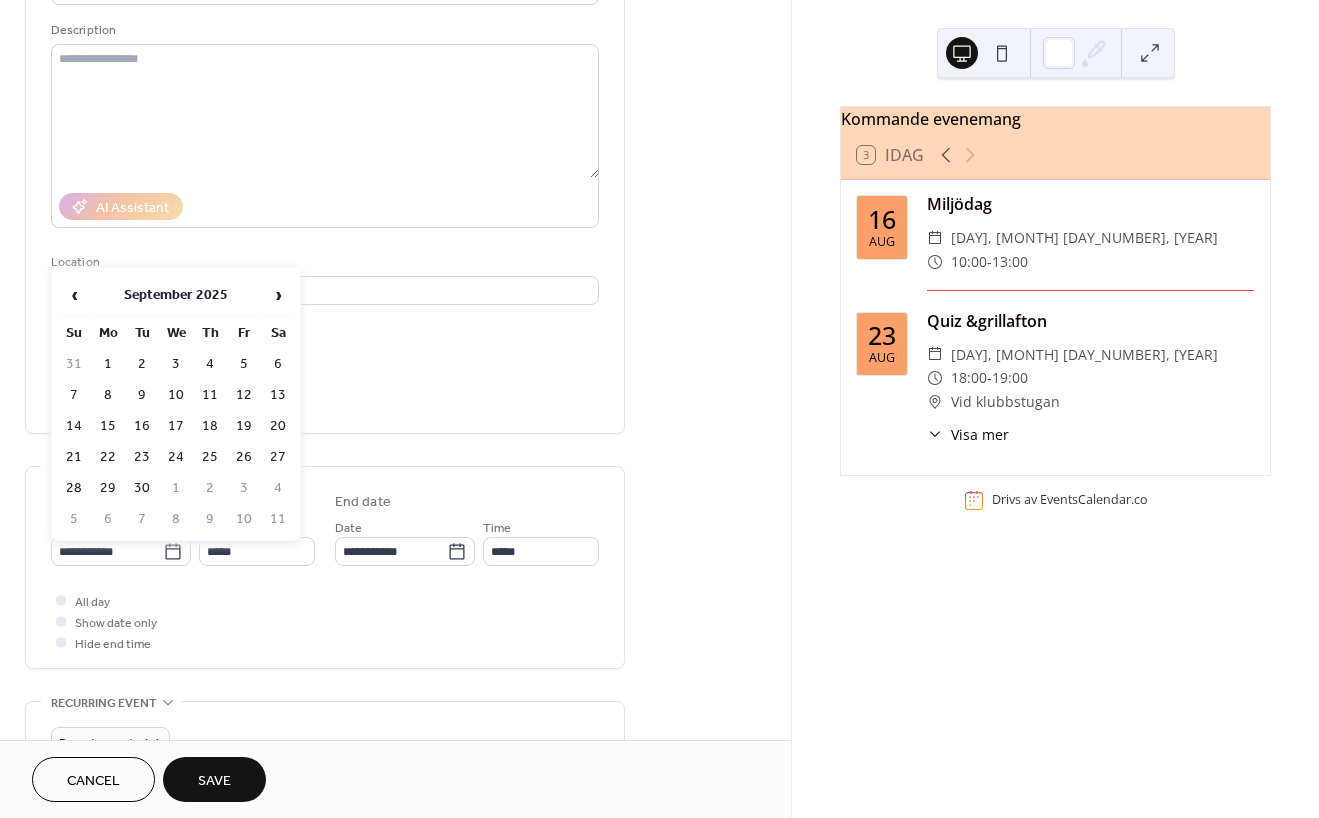 click on "6" at bounding box center (278, 364) 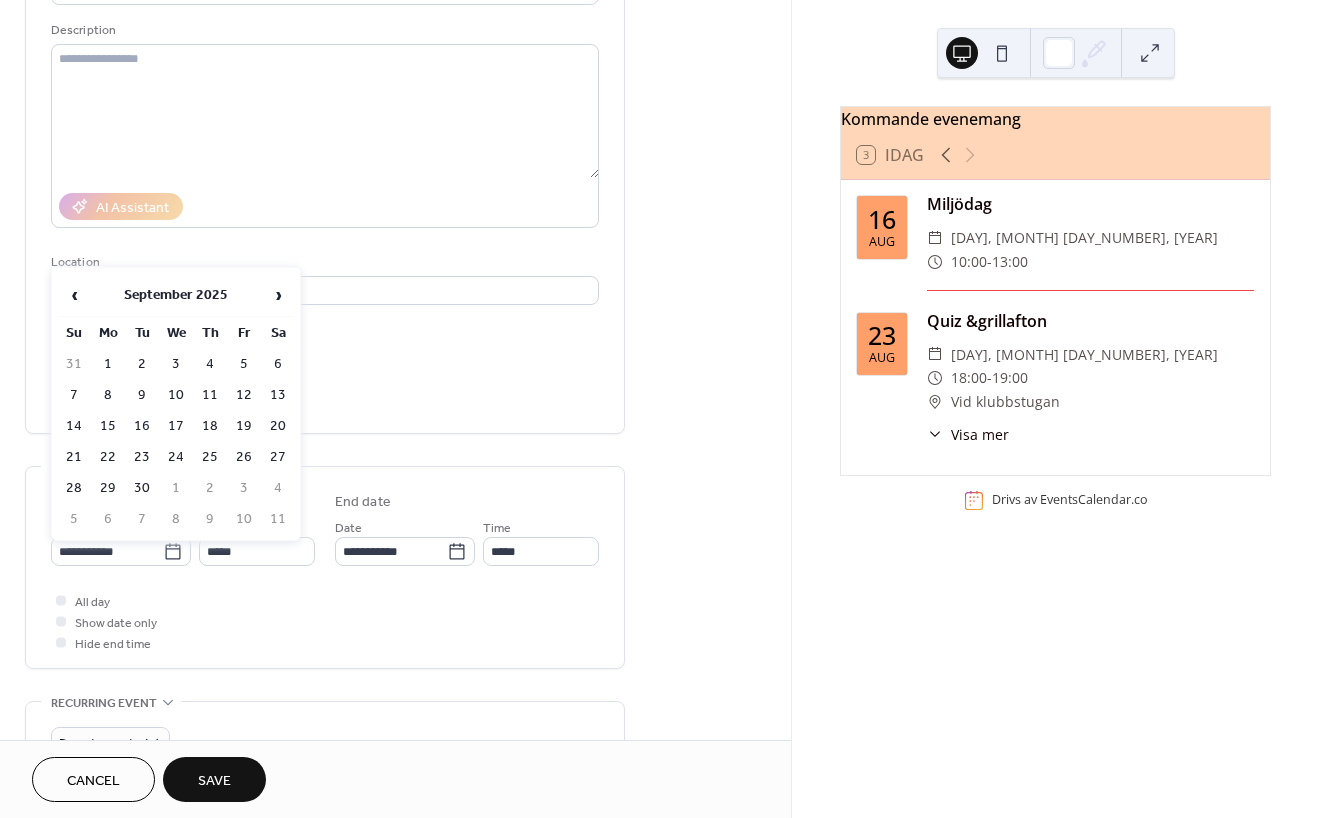 type on "**********" 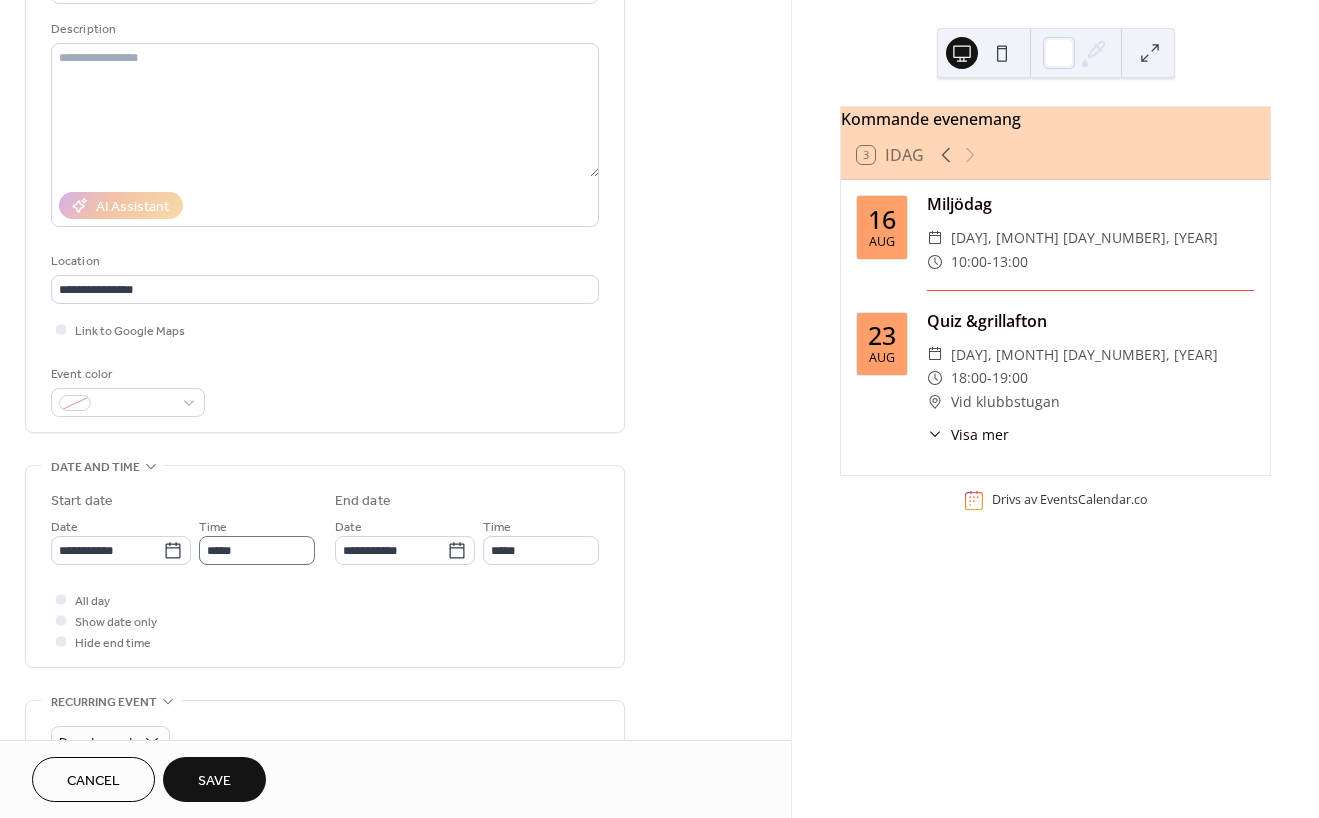 scroll, scrollTop: 188, scrollLeft: 0, axis: vertical 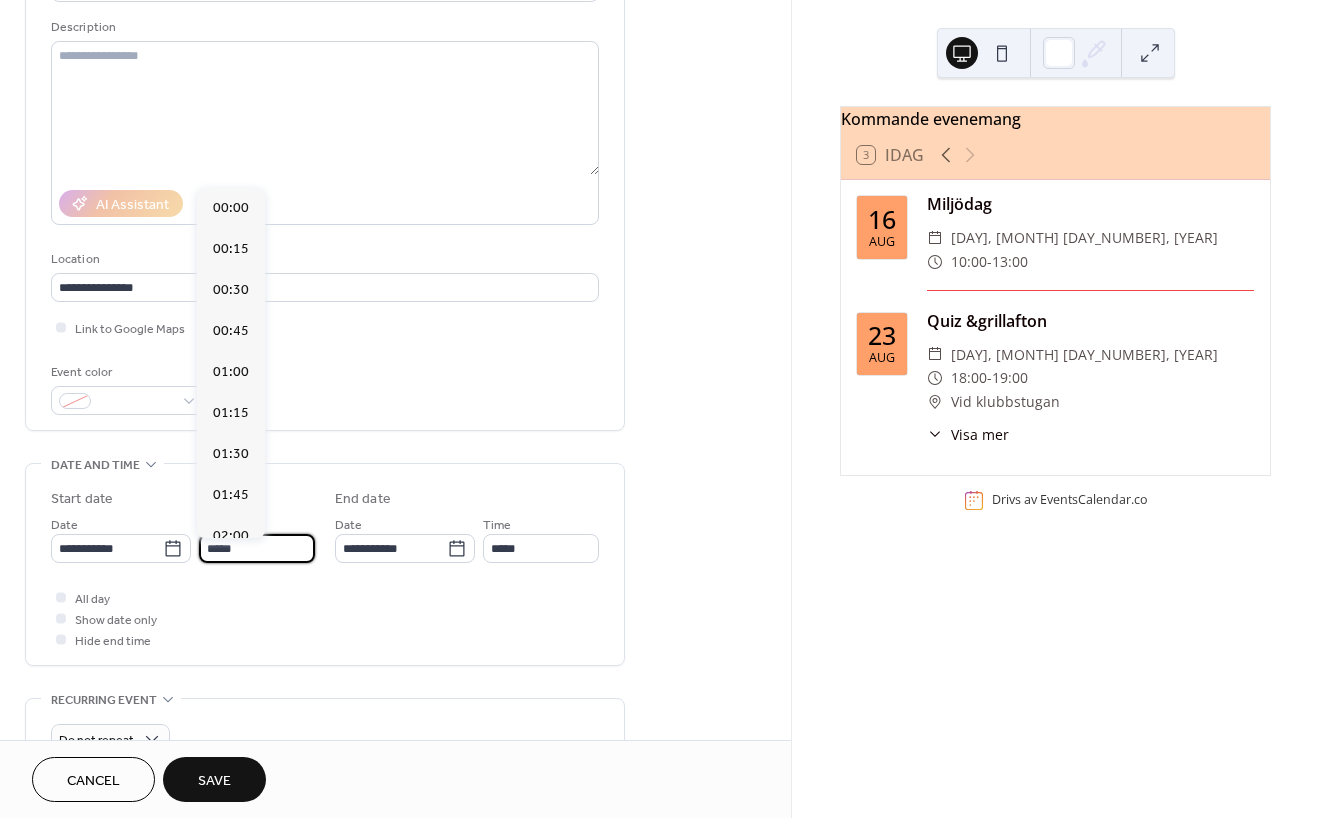 click on "*****" at bounding box center (257, 548) 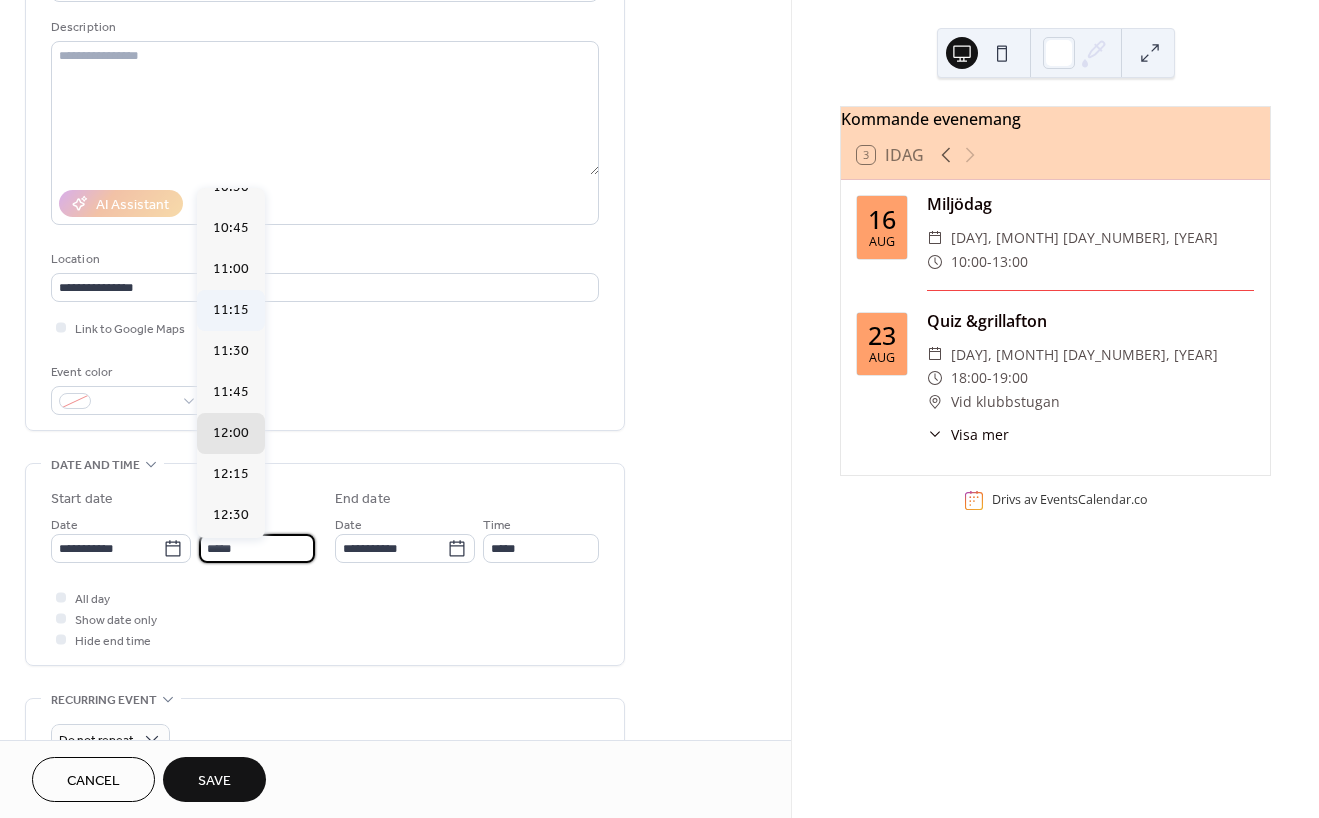 scroll, scrollTop: 1740, scrollLeft: 0, axis: vertical 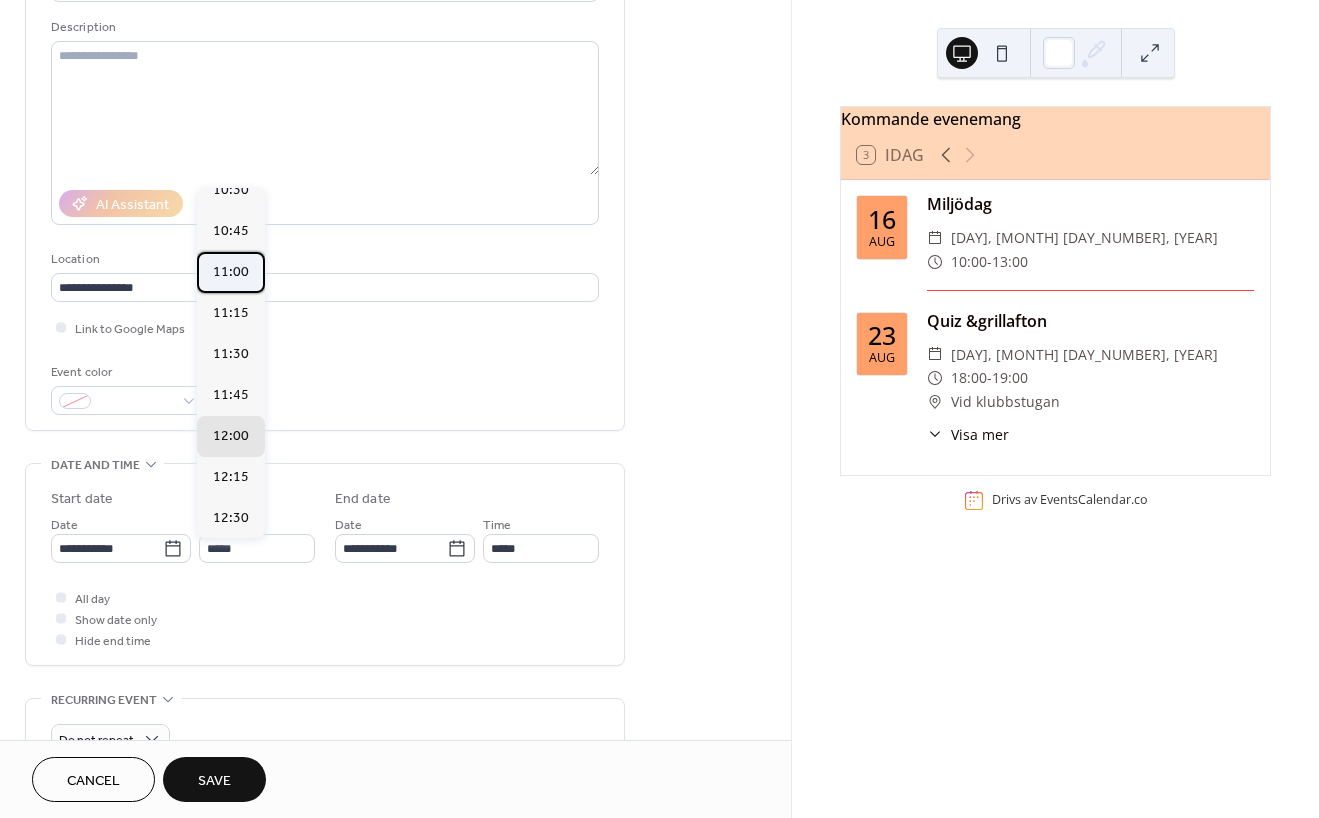 click on "11:00" at bounding box center [231, 272] 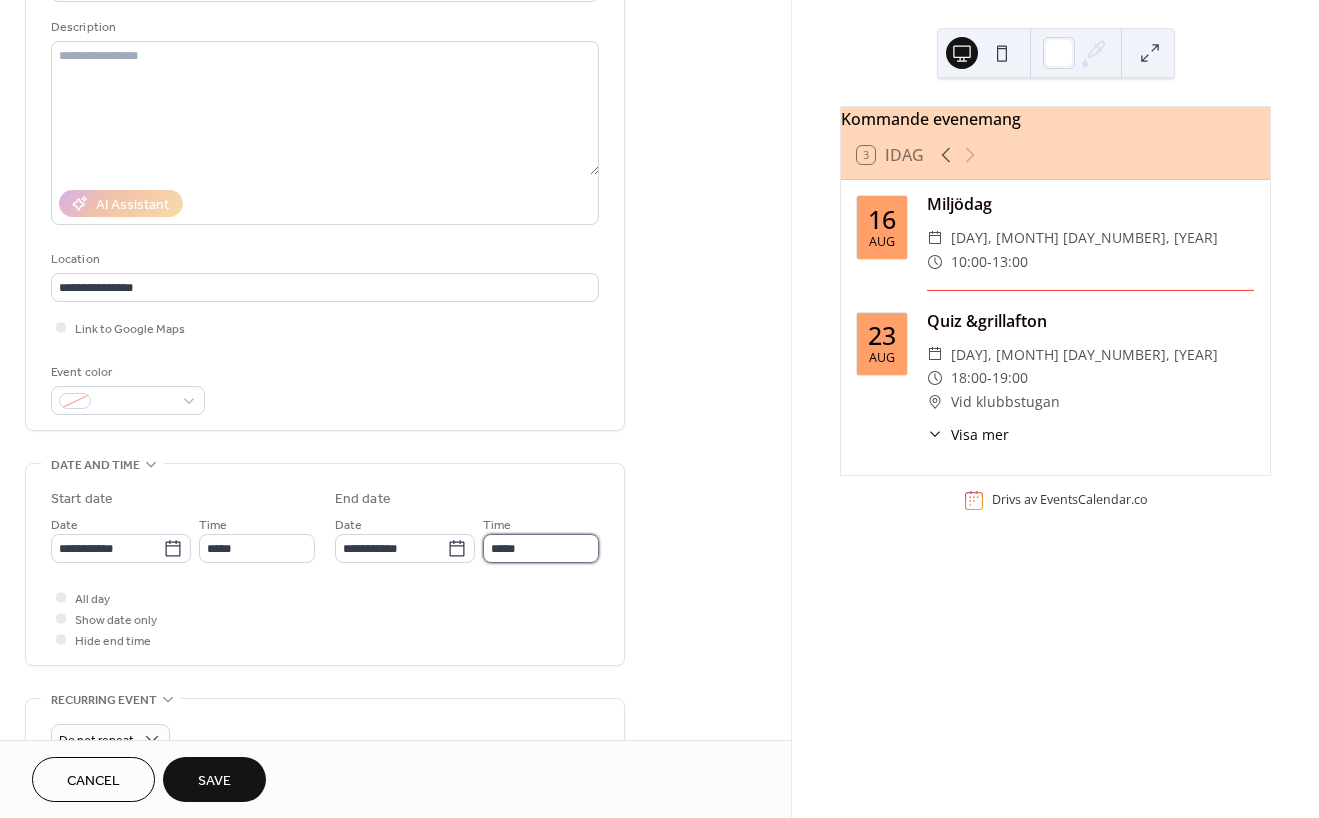 click on "*****" at bounding box center [541, 548] 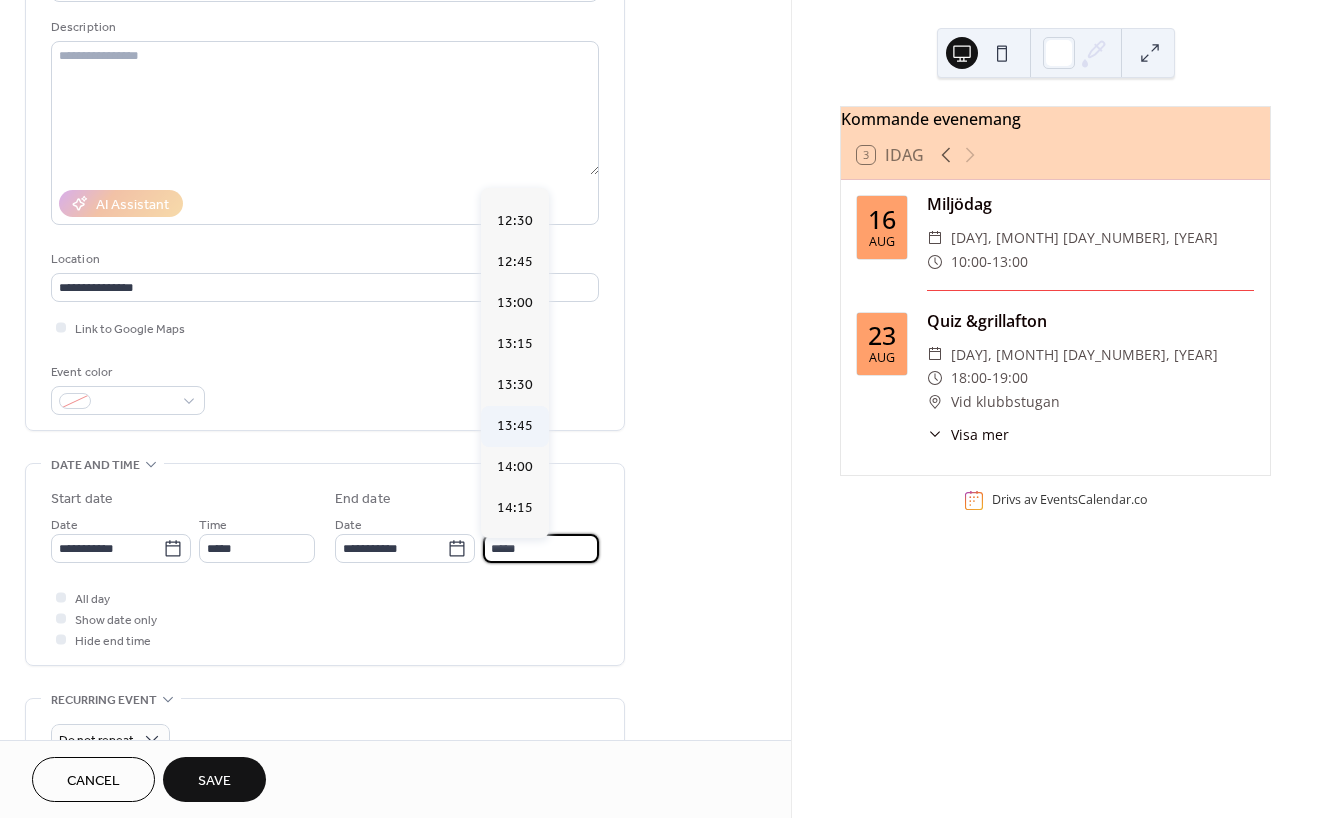 scroll, scrollTop: 231, scrollLeft: 0, axis: vertical 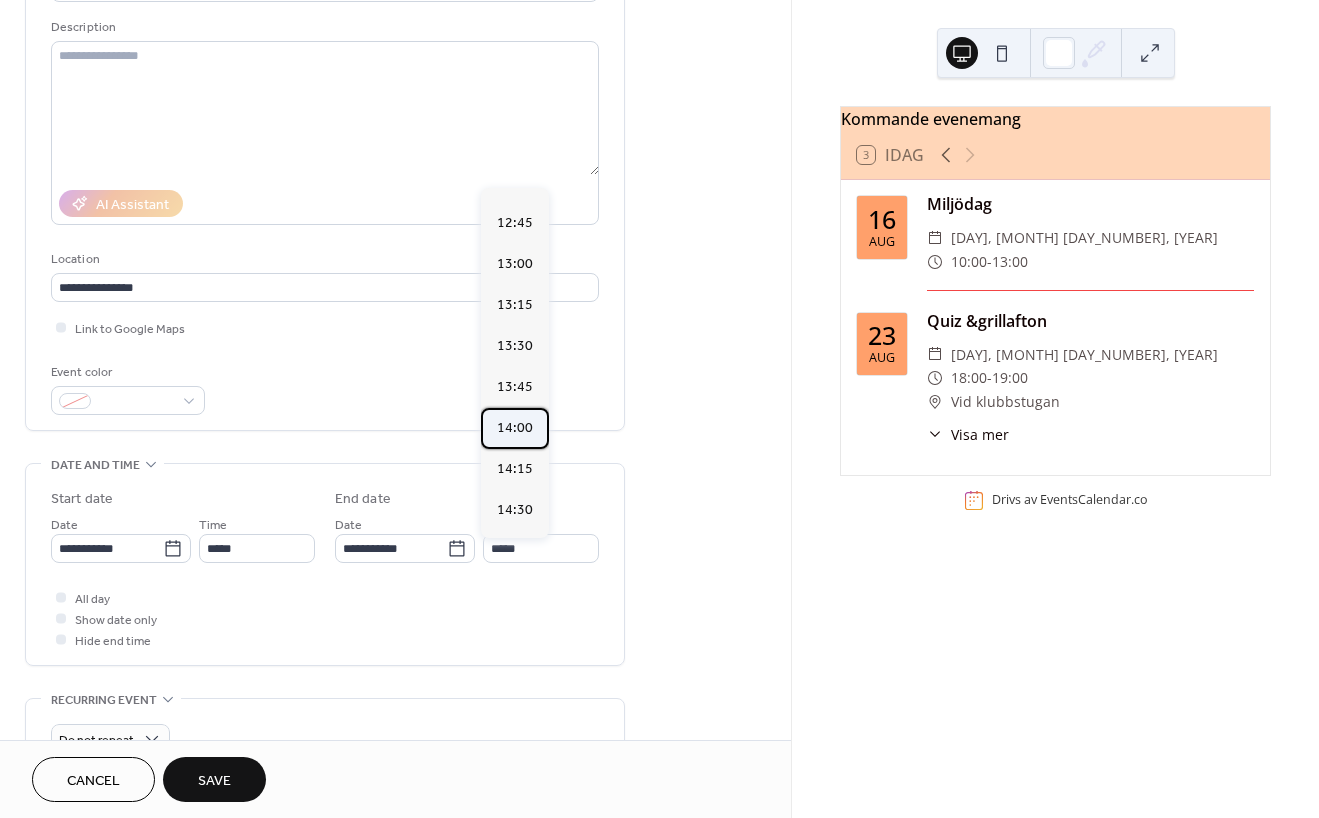 click on "14:00" at bounding box center (515, 428) 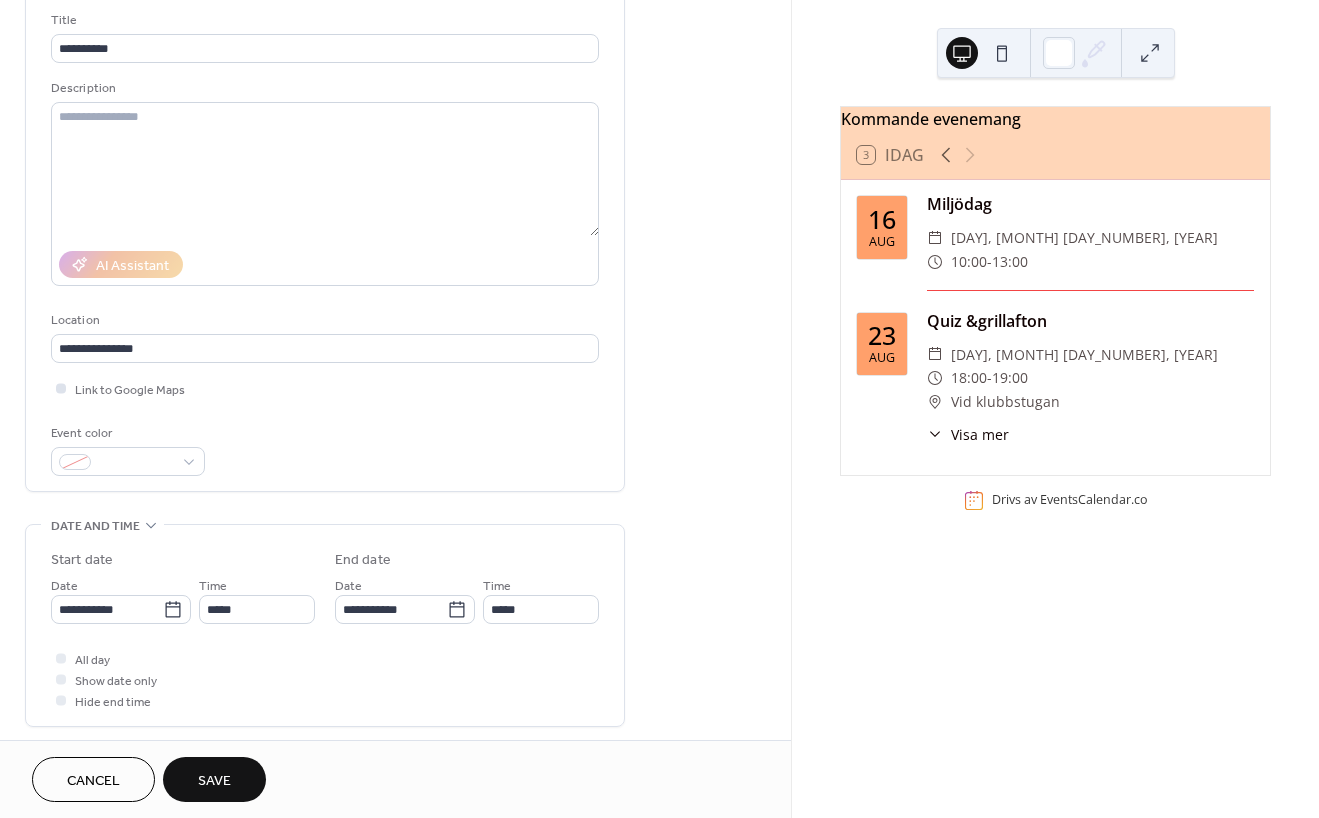 scroll, scrollTop: 111, scrollLeft: 0, axis: vertical 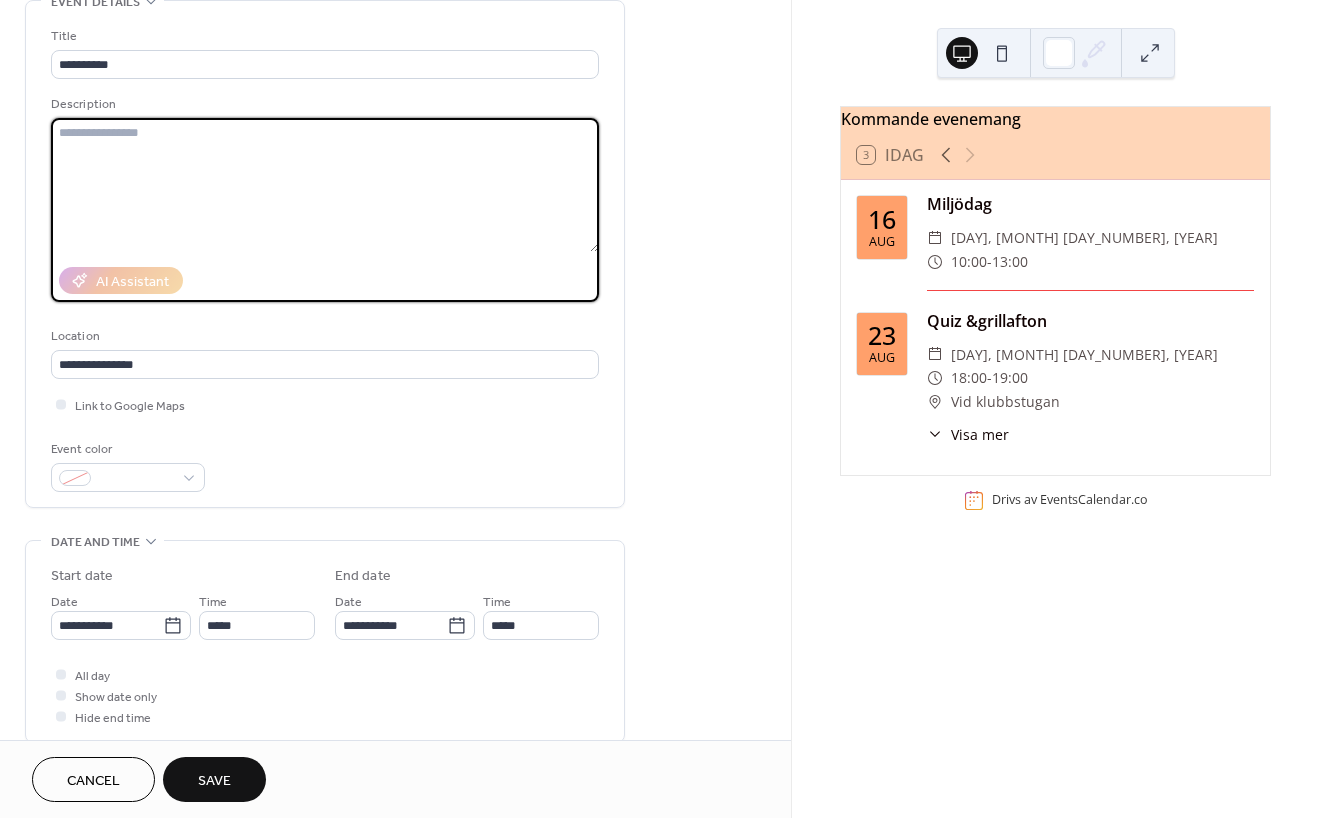 click at bounding box center (325, 185) 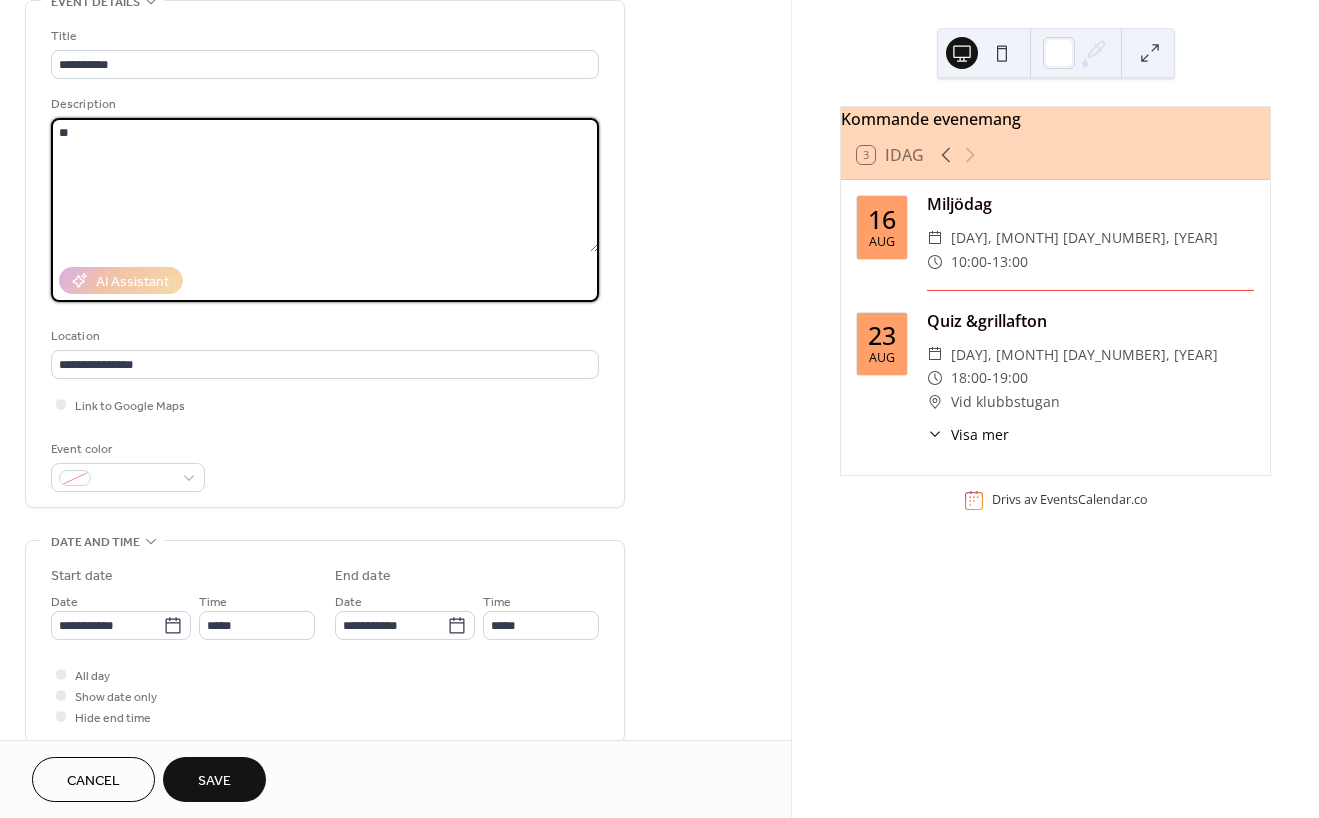 type on "*" 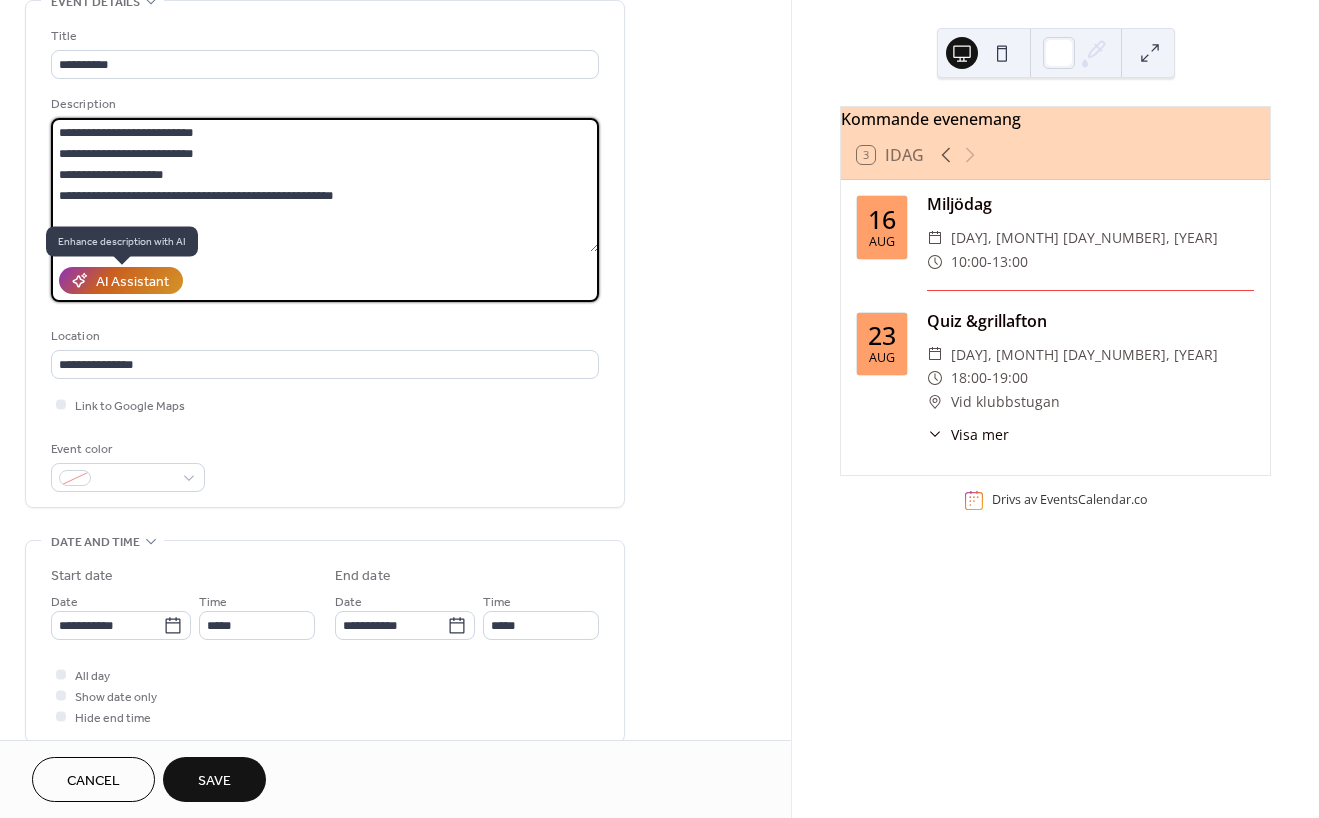 scroll, scrollTop: 153, scrollLeft: 0, axis: vertical 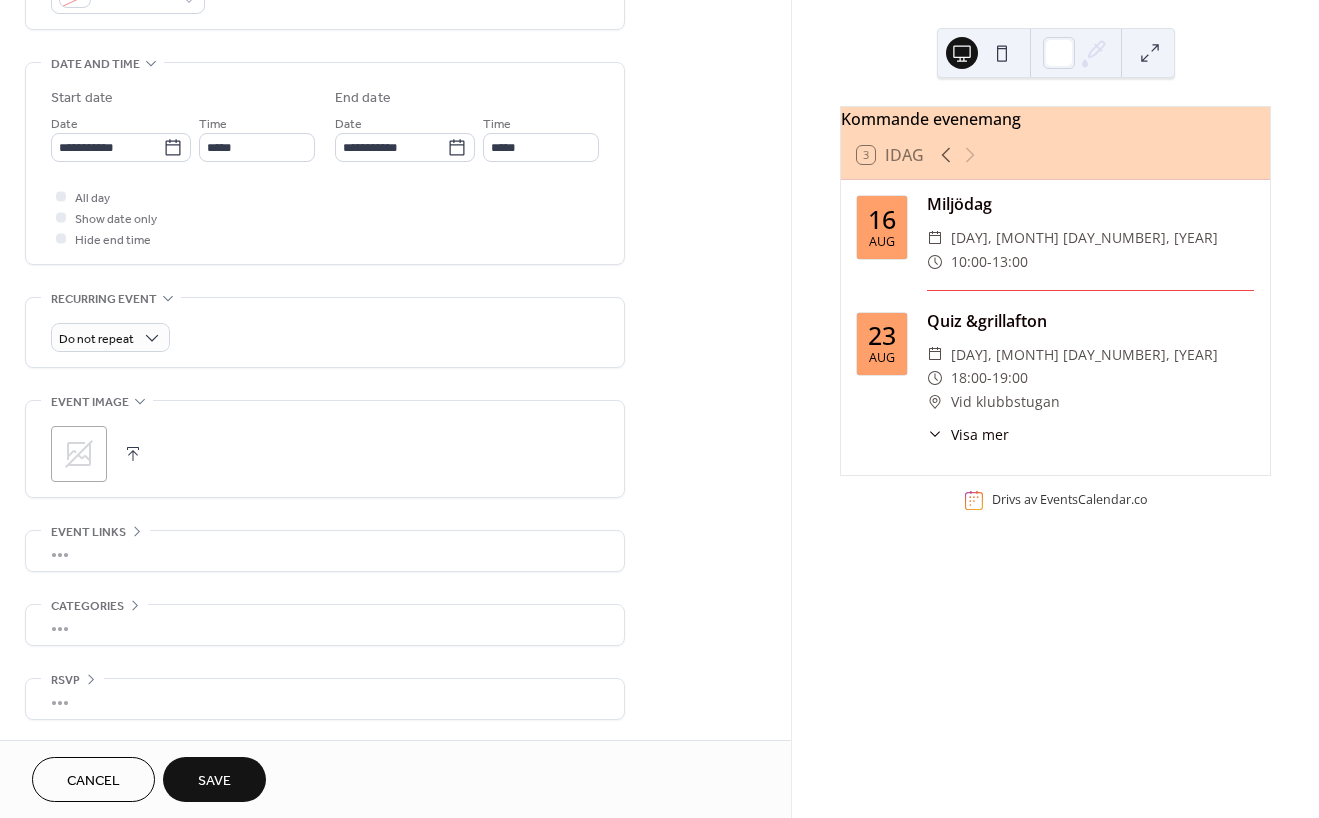 type on "**********" 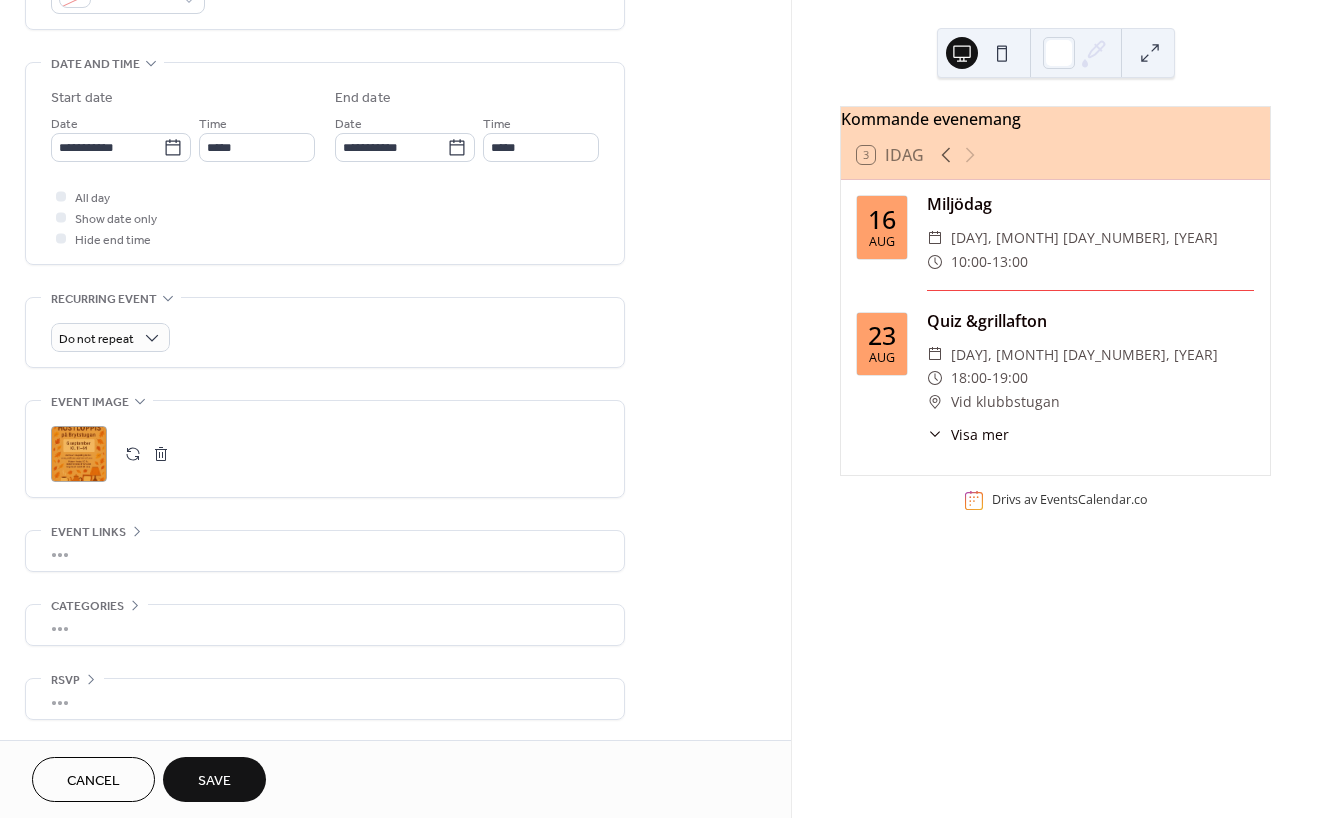 click on "Save" at bounding box center [214, 779] 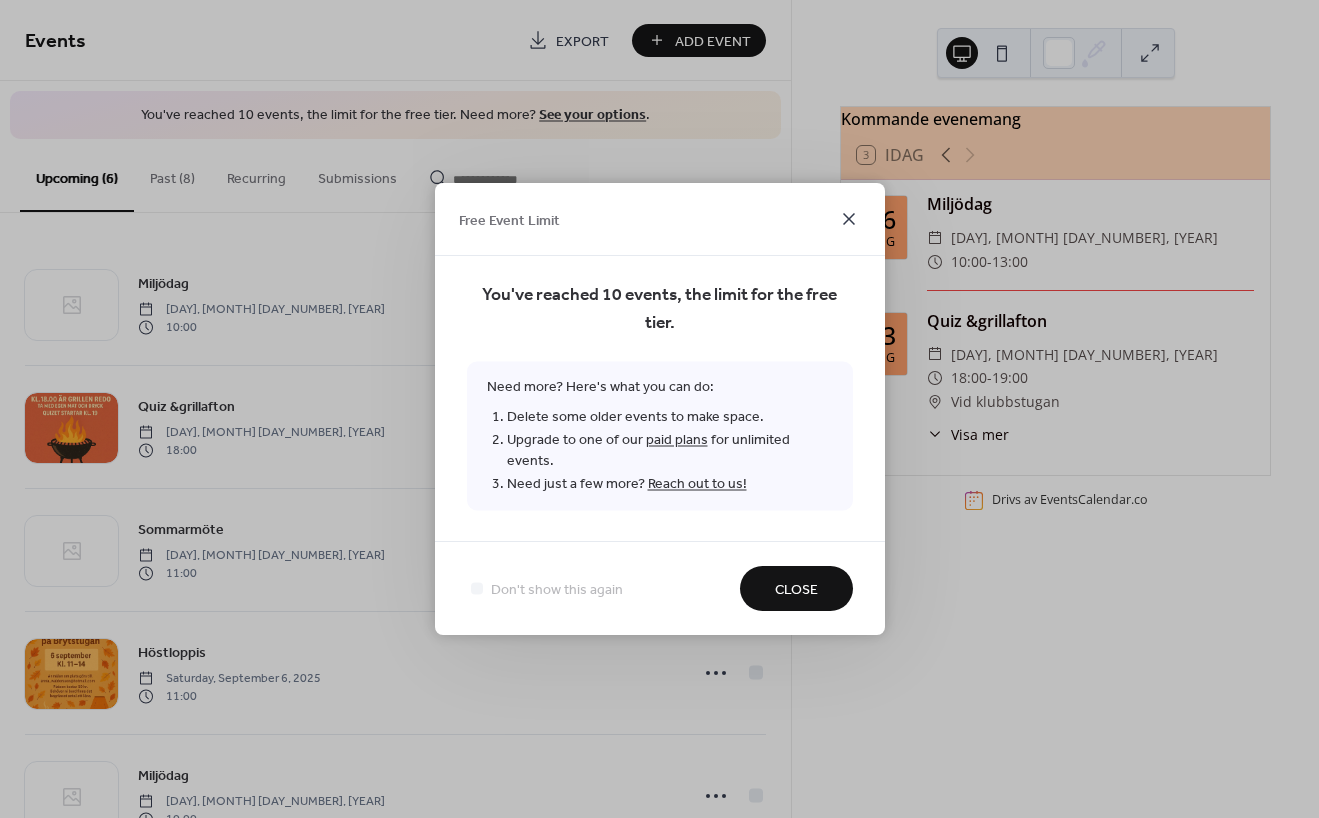 click 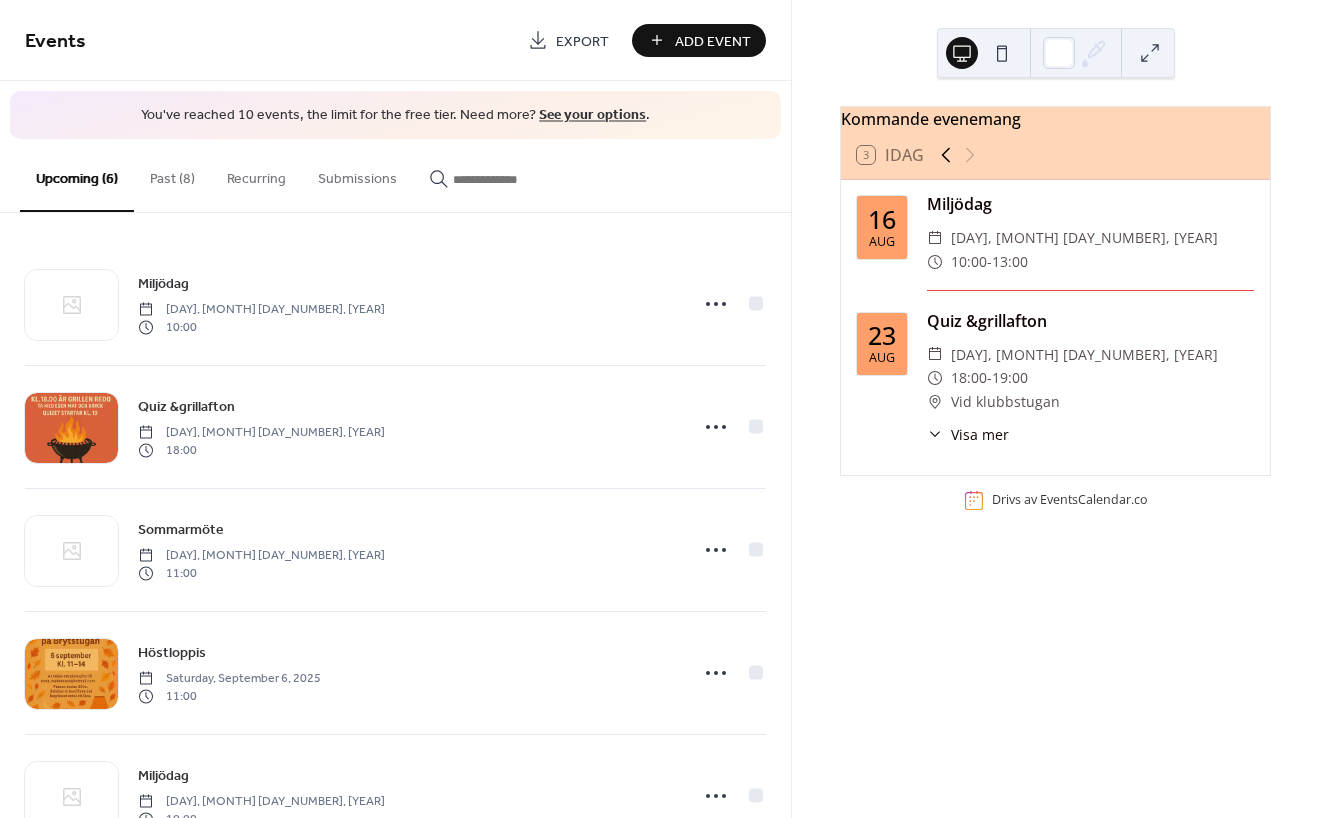 click 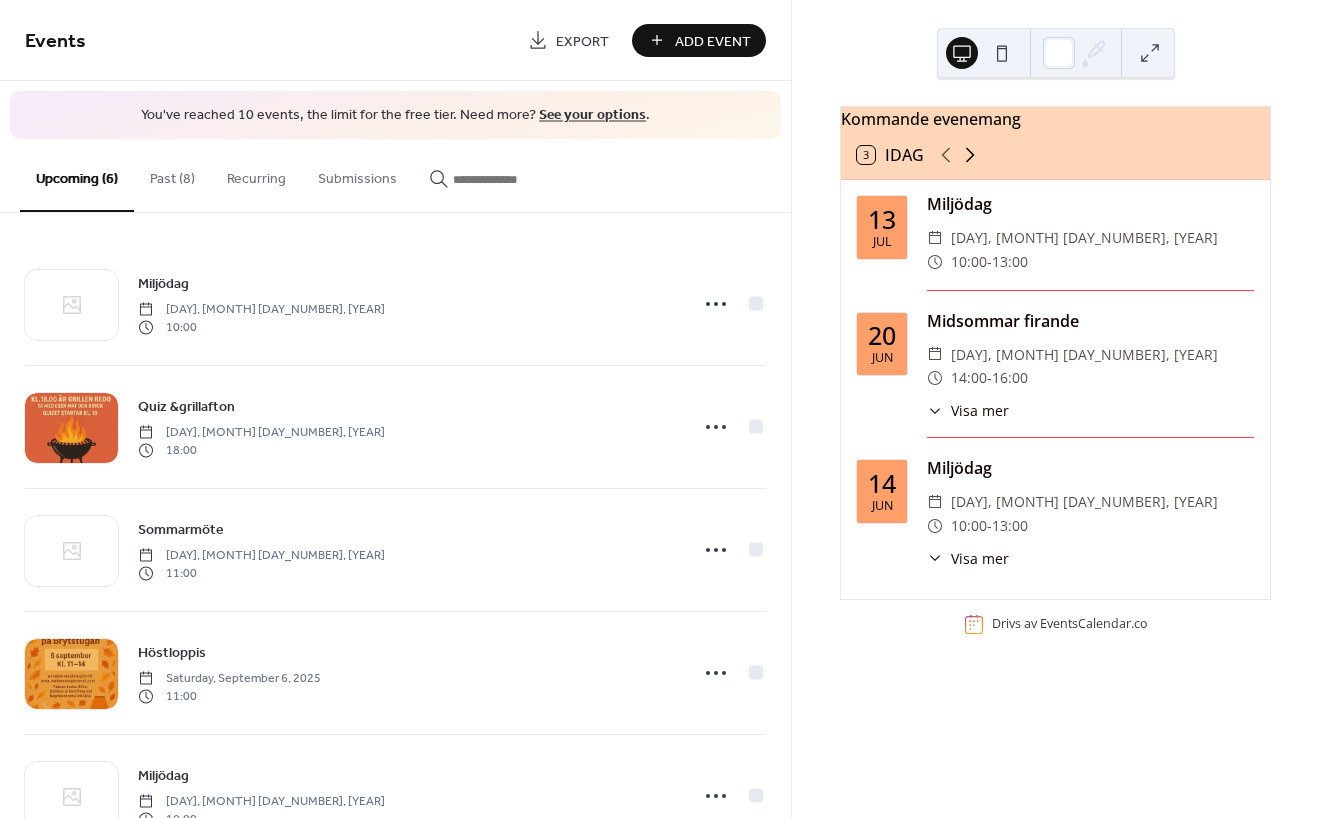click 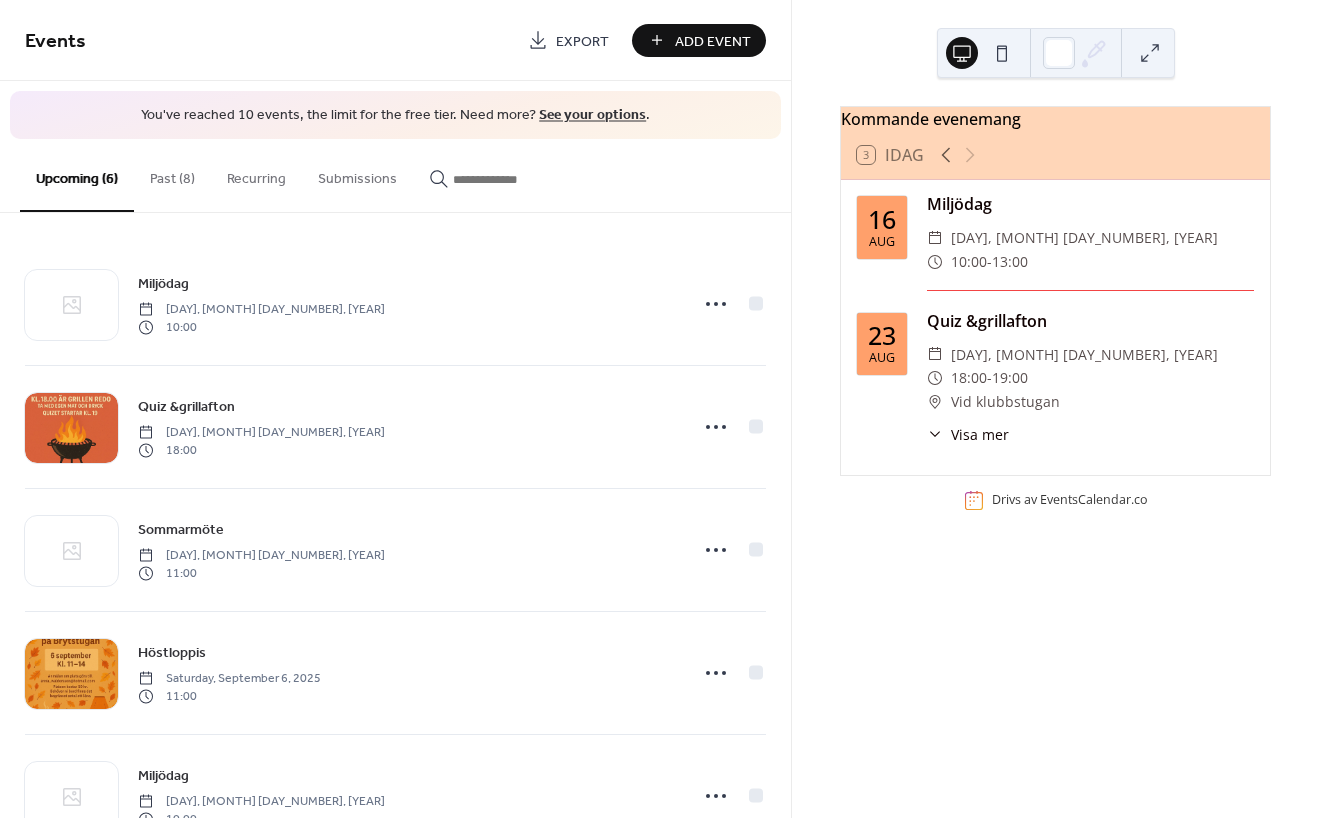 click at bounding box center (958, 155) 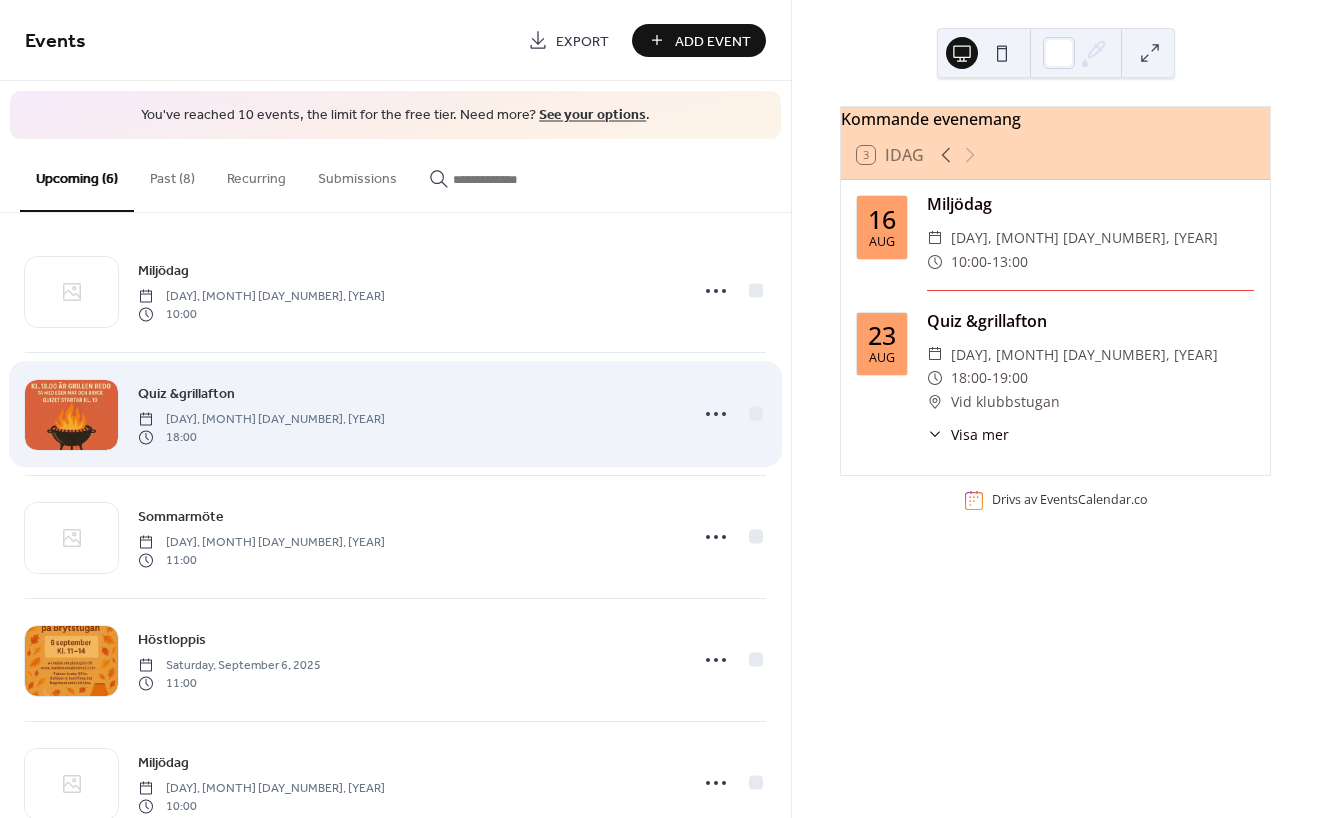 scroll, scrollTop: 0, scrollLeft: 0, axis: both 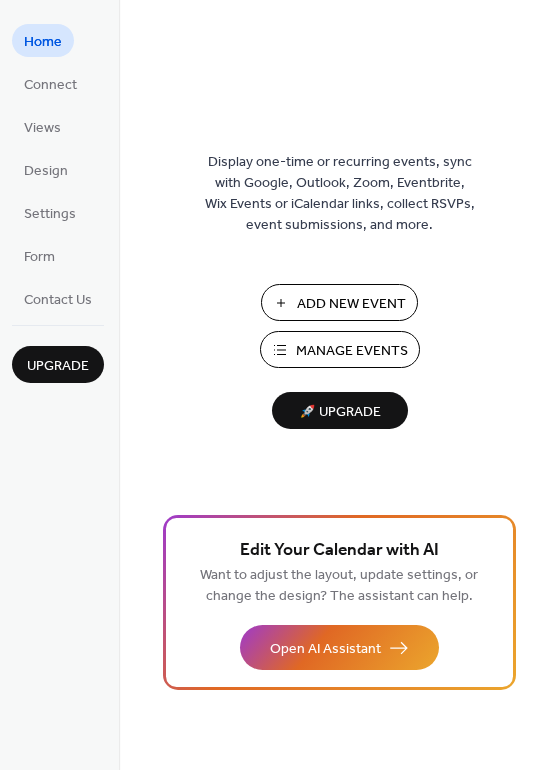 click on "Manage Events" at bounding box center [352, 351] 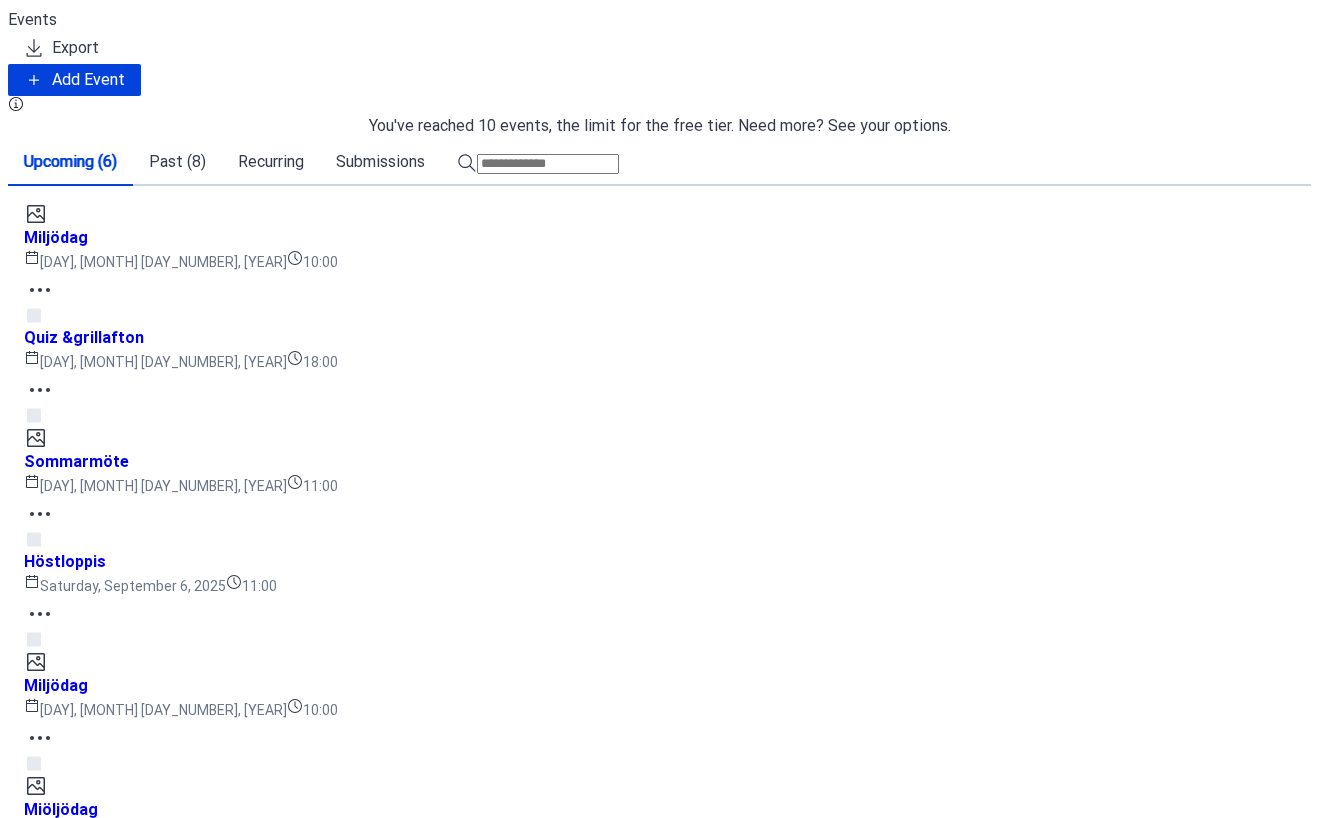 scroll, scrollTop: 0, scrollLeft: 0, axis: both 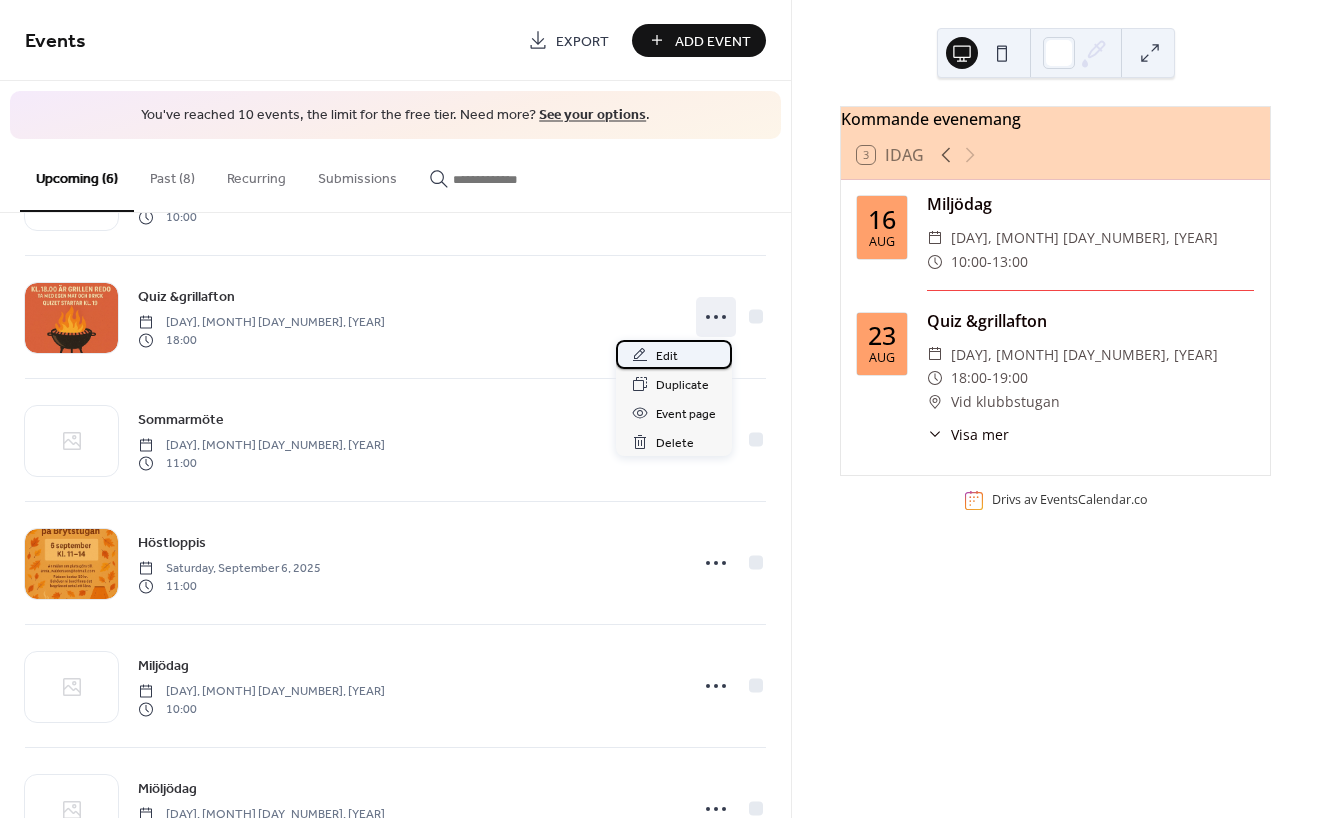 click on "Edit" at bounding box center (667, 356) 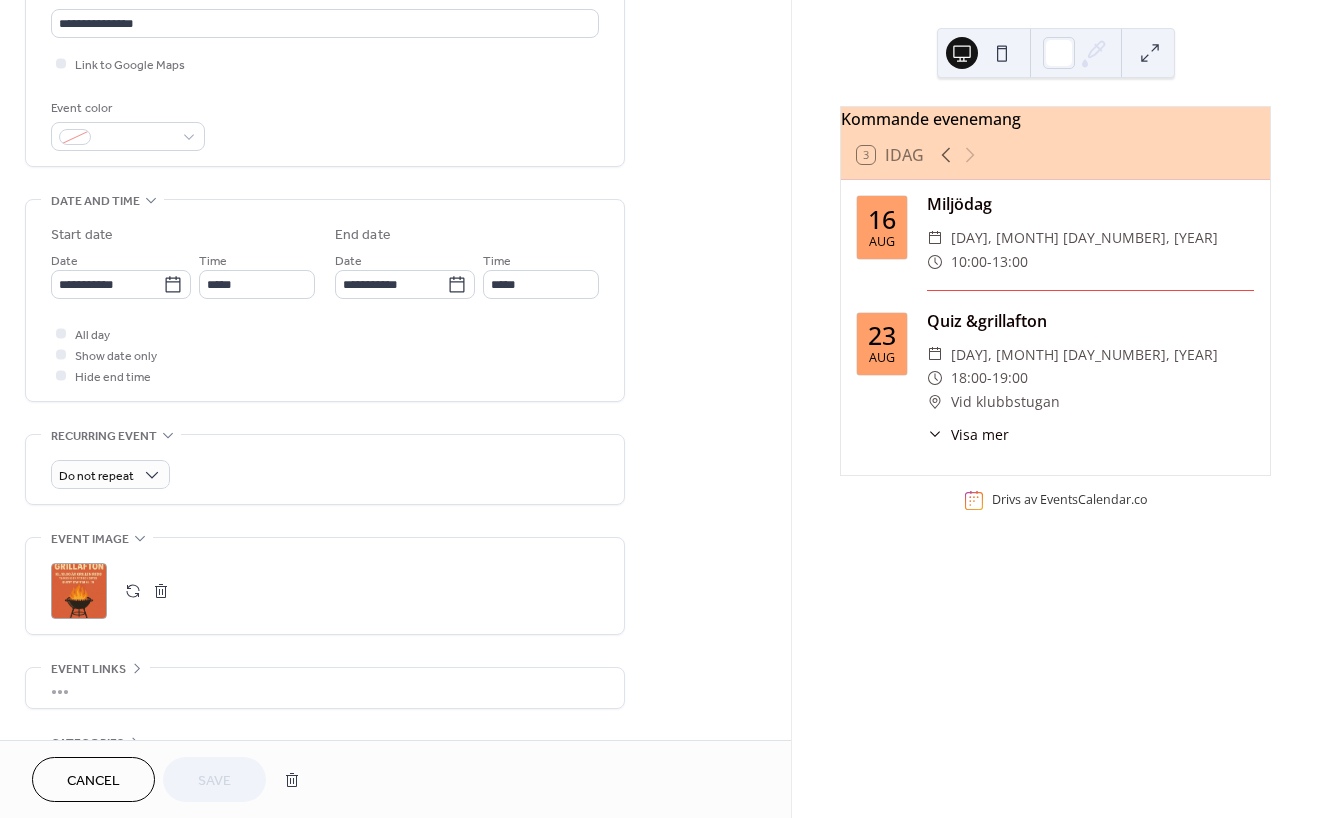scroll, scrollTop: 456, scrollLeft: 0, axis: vertical 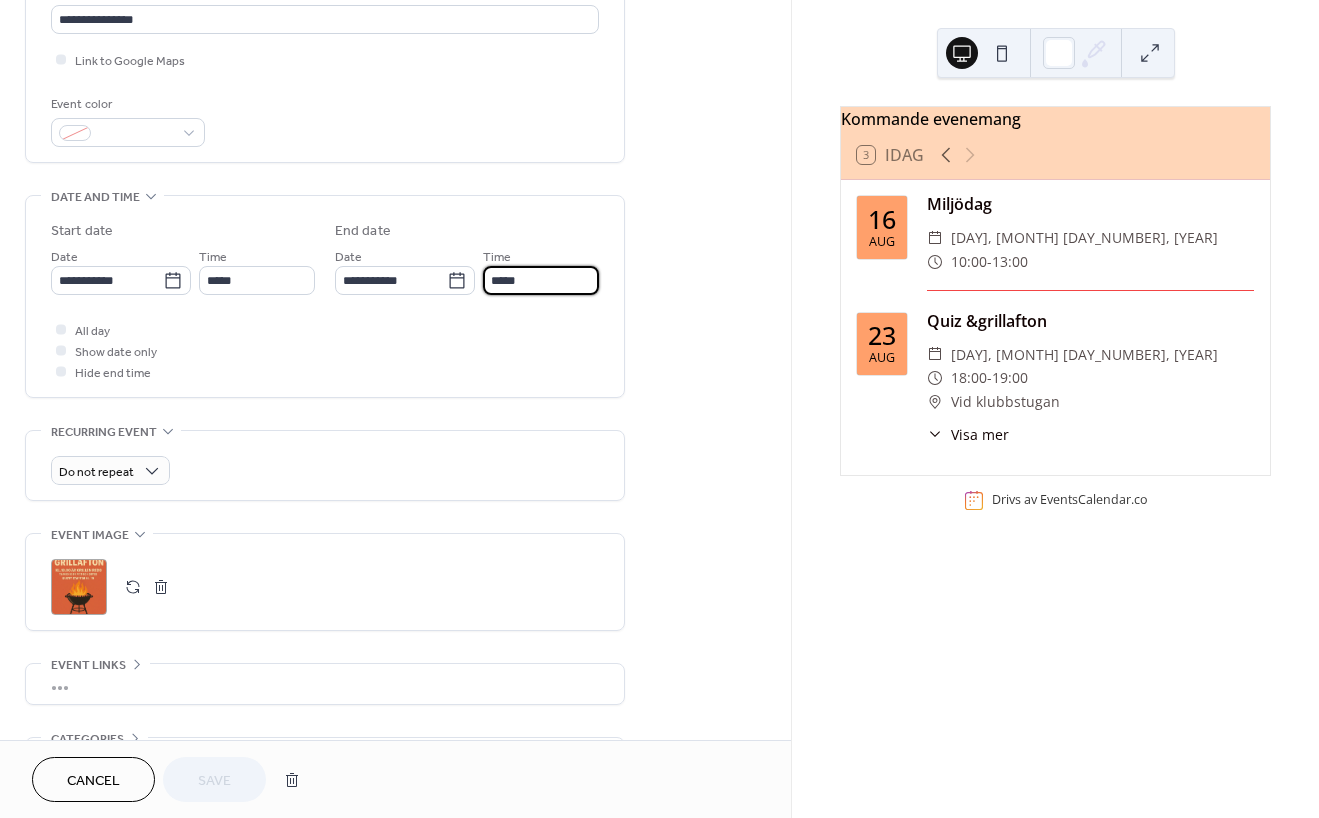 click on "*****" at bounding box center (541, 280) 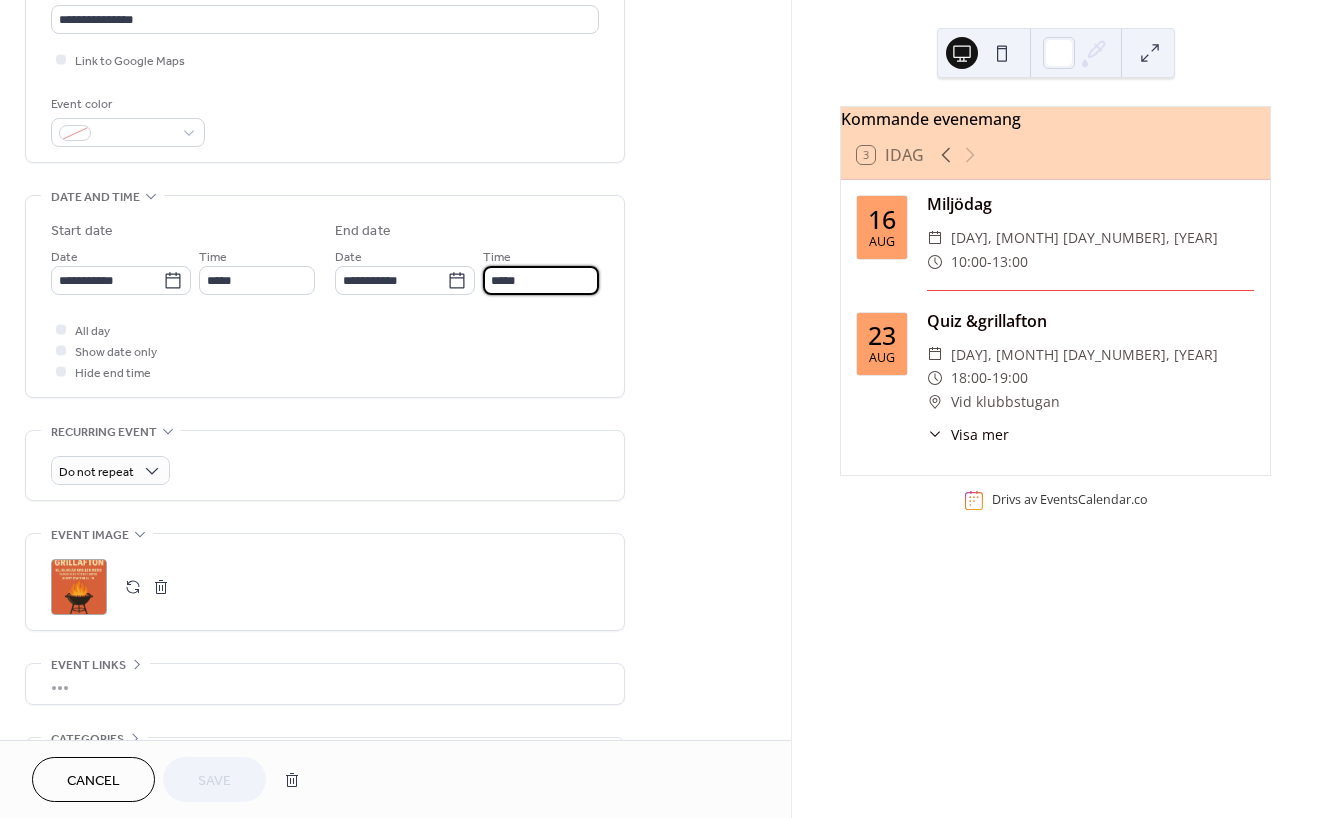 scroll, scrollTop: 454, scrollLeft: 0, axis: vertical 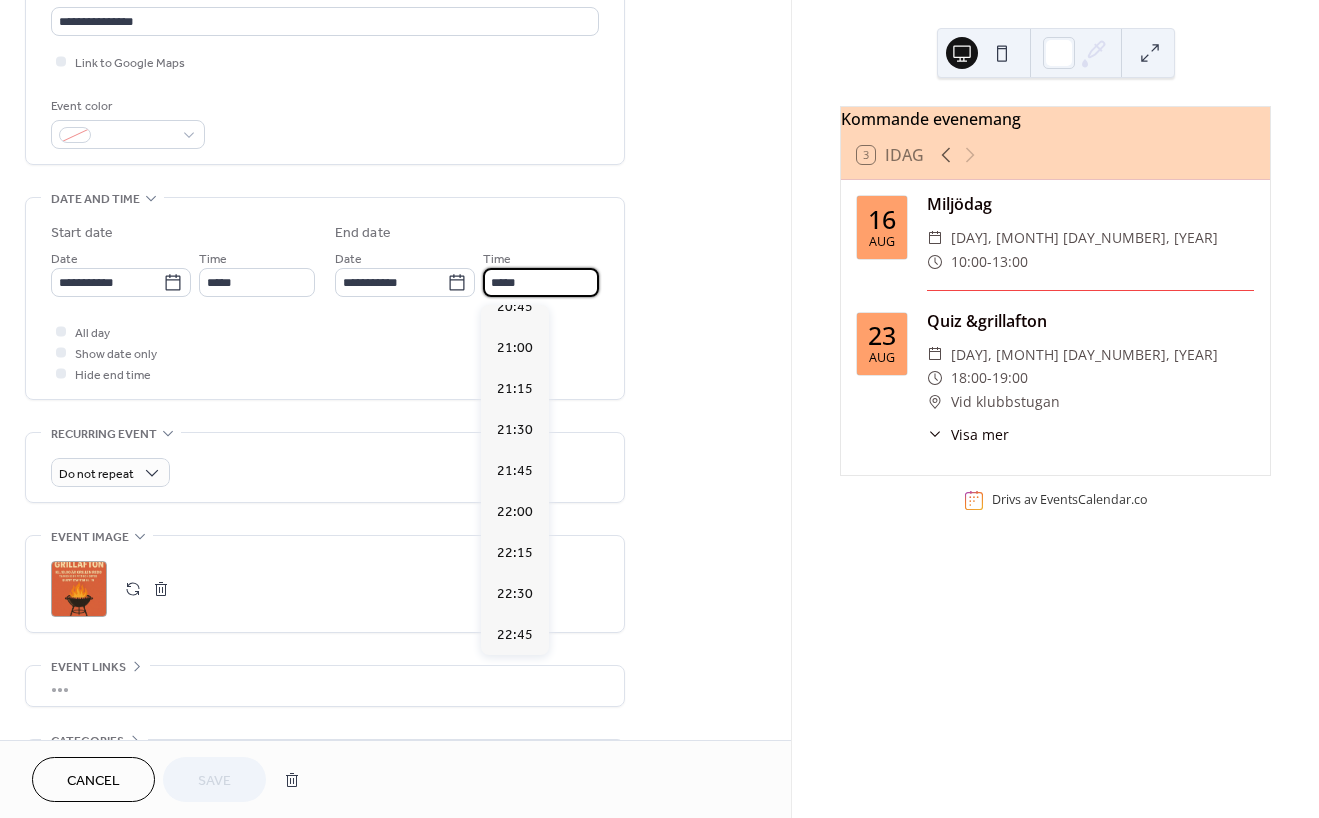 click on "*****" at bounding box center (541, 282) 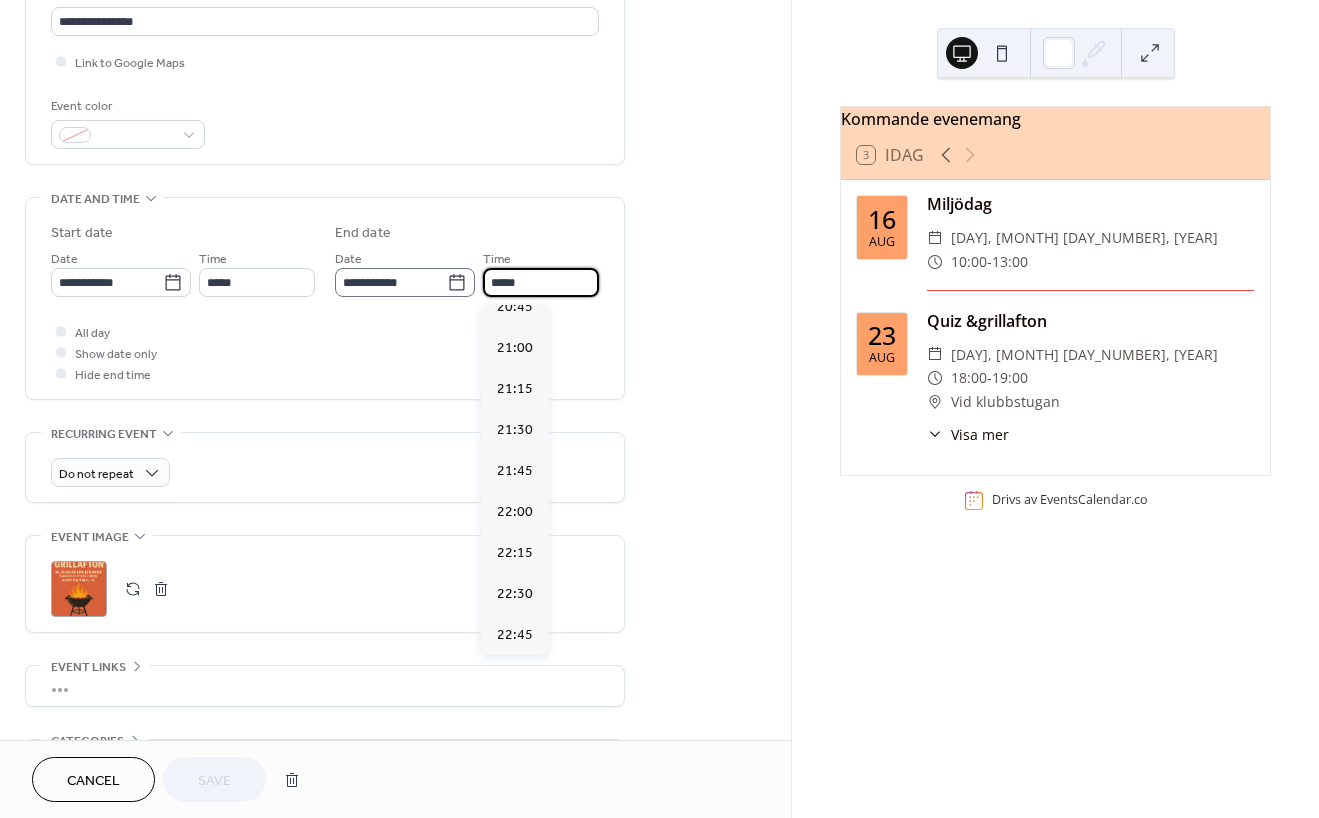 drag, startPoint x: 539, startPoint y: 288, endPoint x: 468, endPoint y: 273, distance: 72.56721 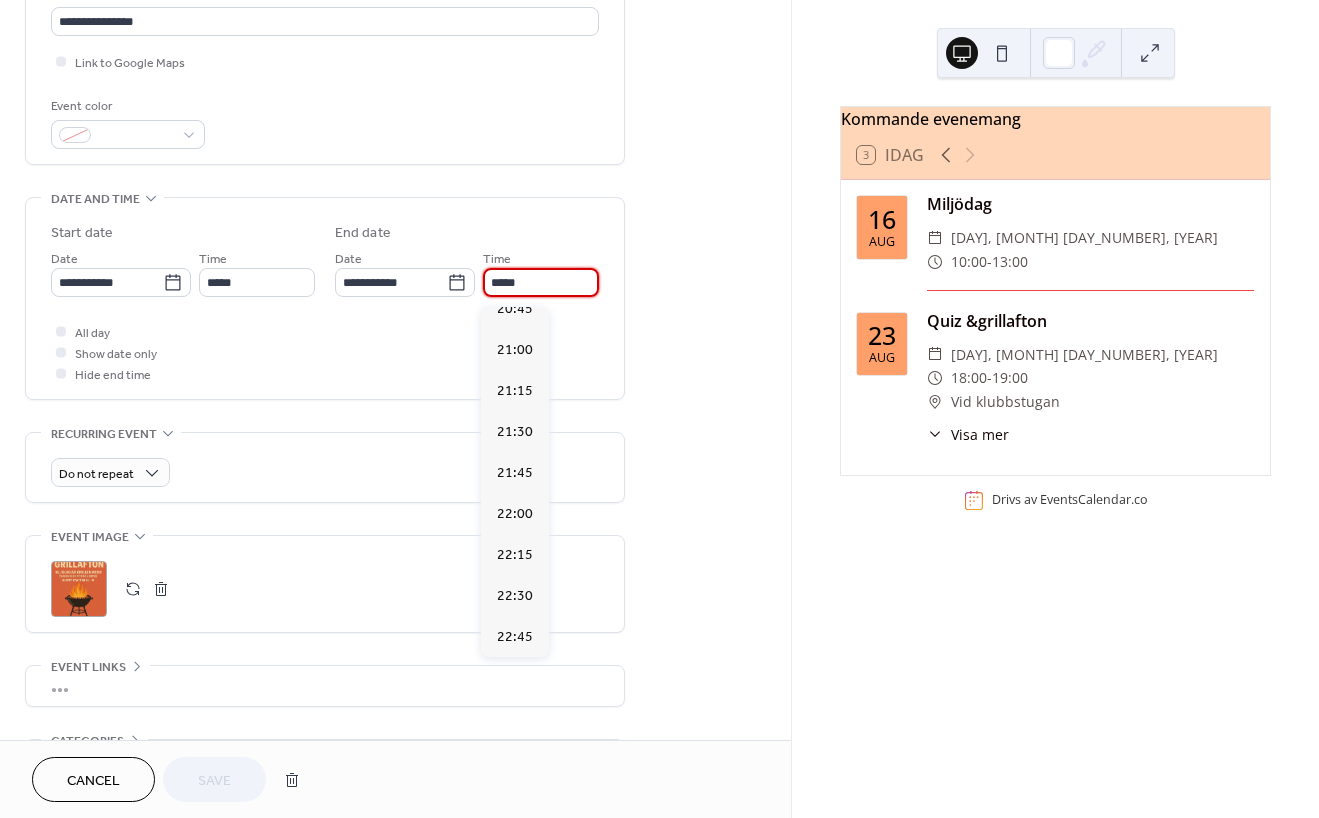 click on "**********" at bounding box center [395, 266] 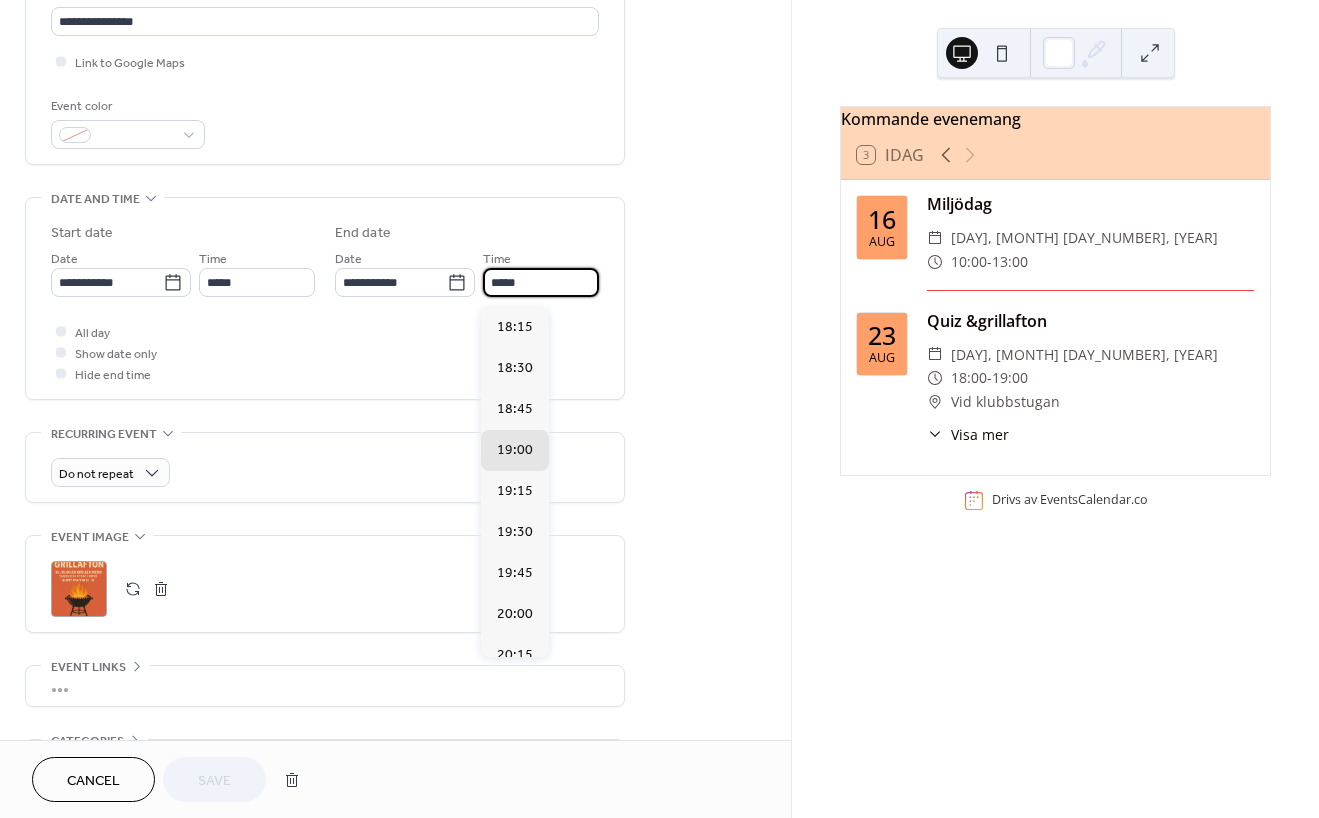 drag, startPoint x: 528, startPoint y: 289, endPoint x: 481, endPoint y: 285, distance: 47.169907 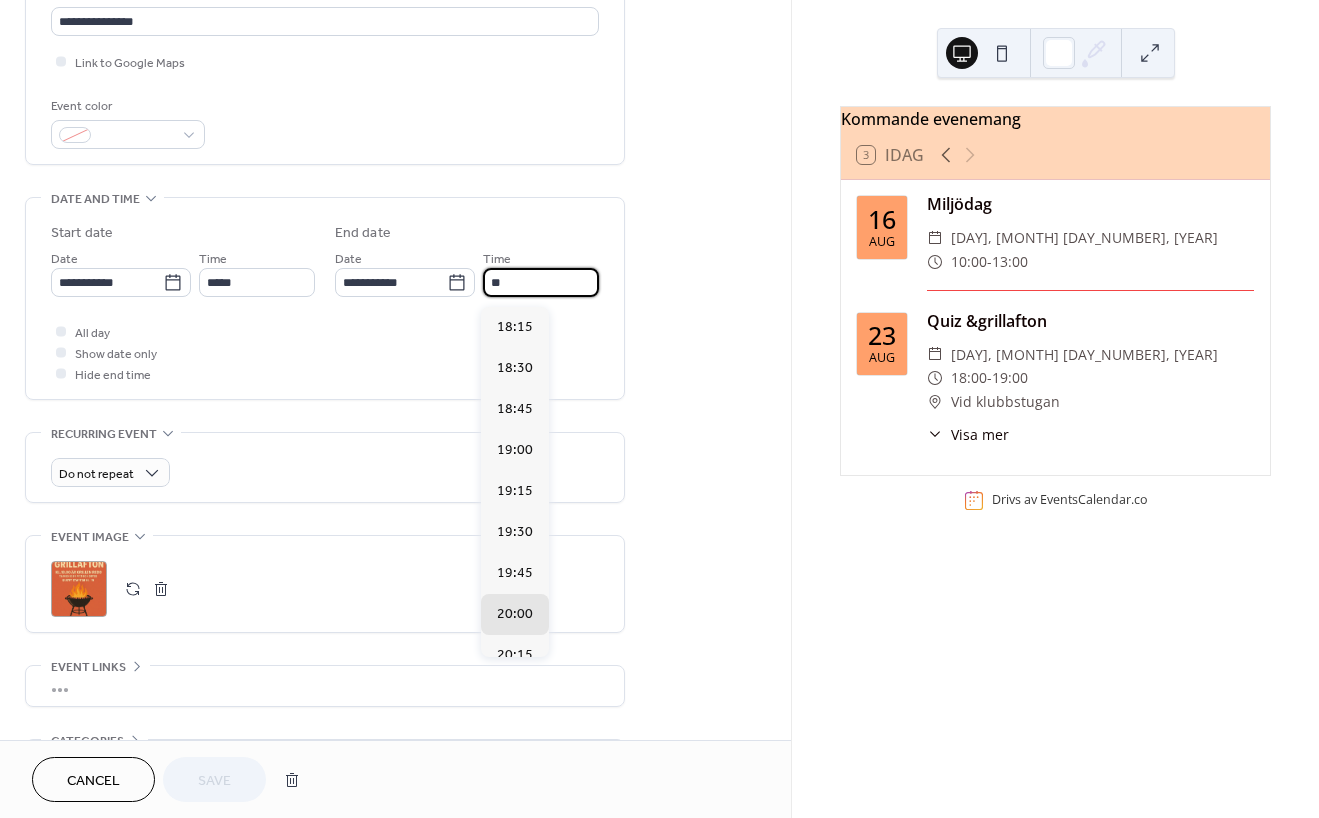 scroll, scrollTop: 451, scrollLeft: 0, axis: vertical 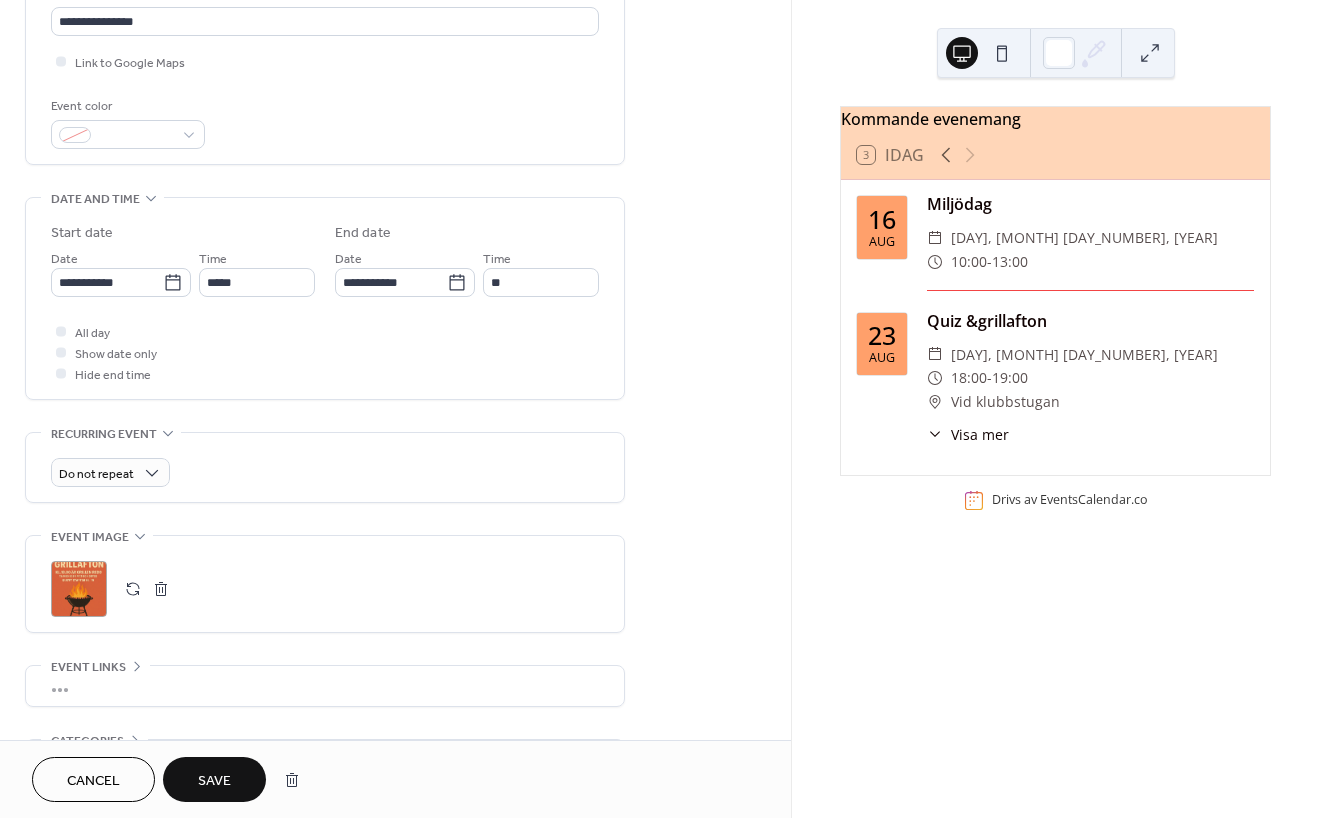 type on "*****" 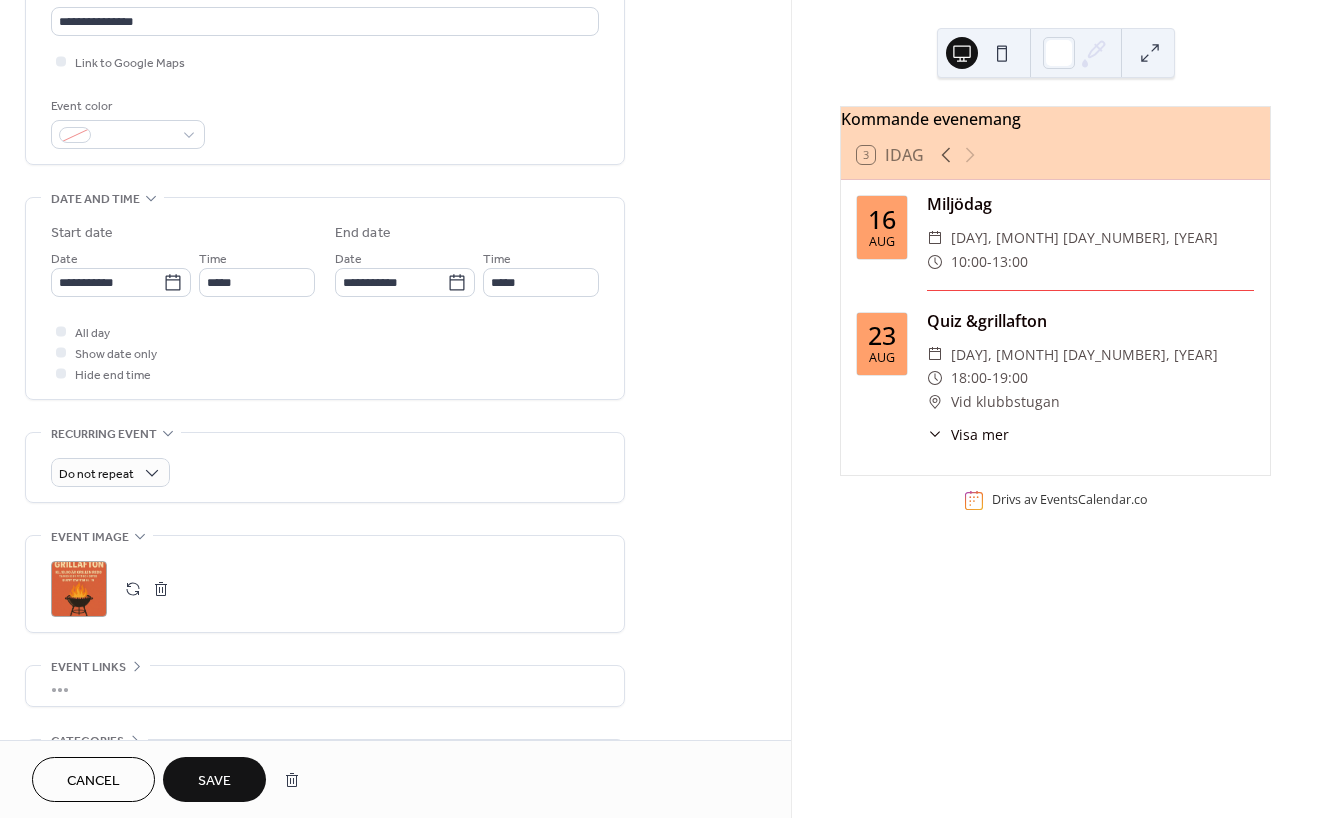 click on "**********" at bounding box center (395, 266) 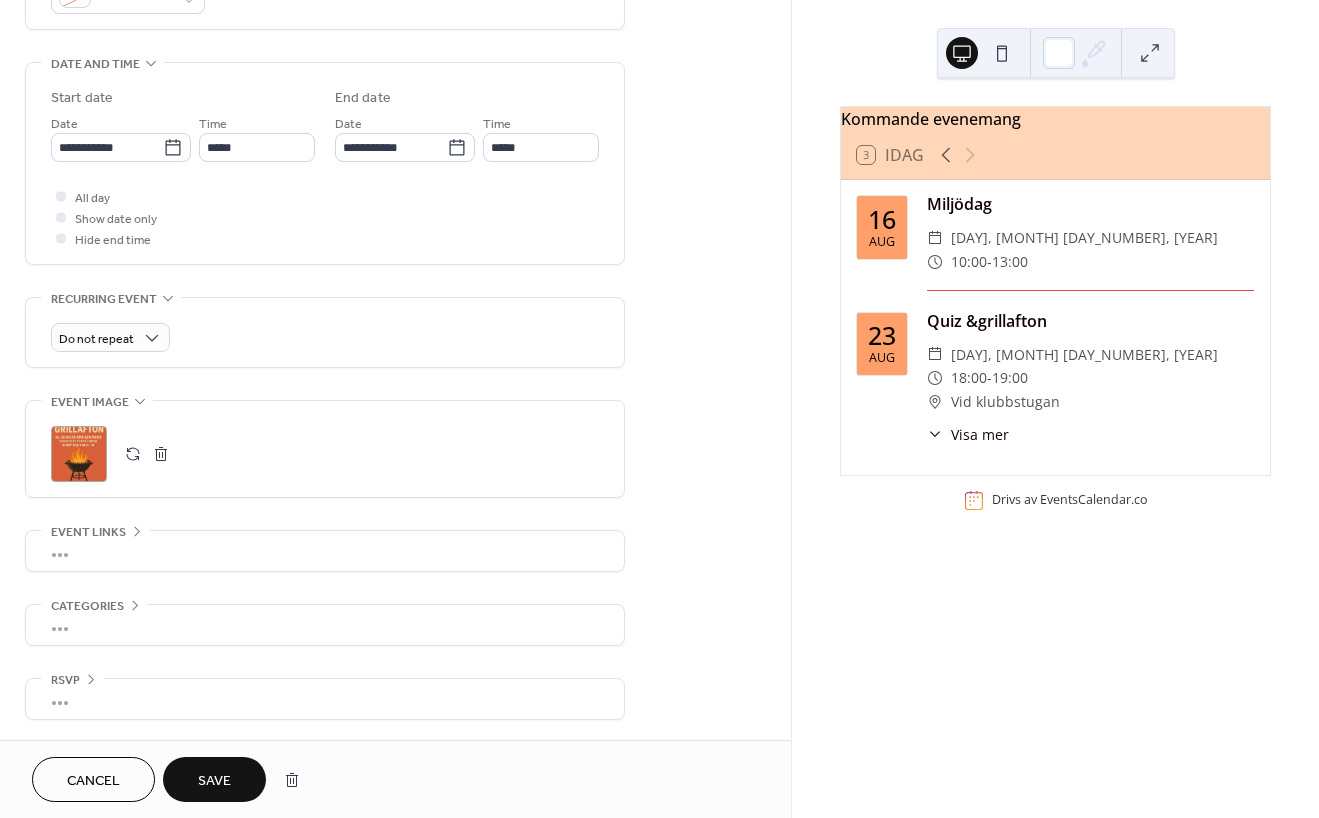scroll, scrollTop: 595, scrollLeft: 0, axis: vertical 